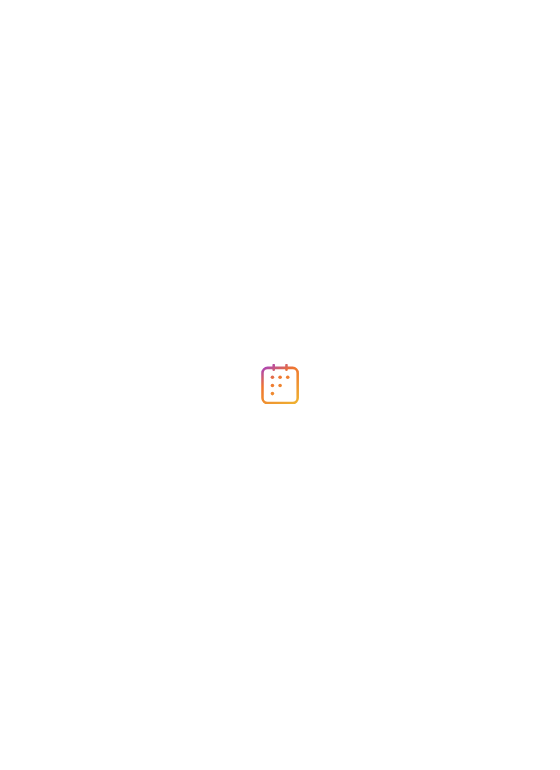scroll, scrollTop: 0, scrollLeft: 0, axis: both 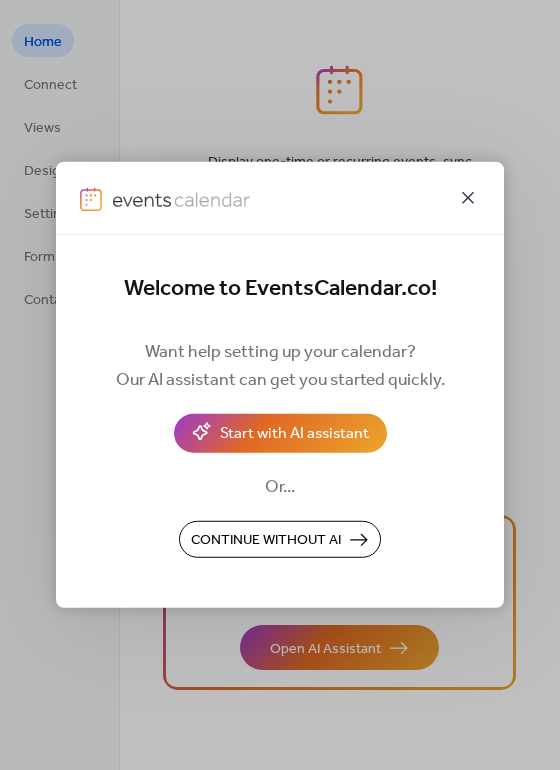 click 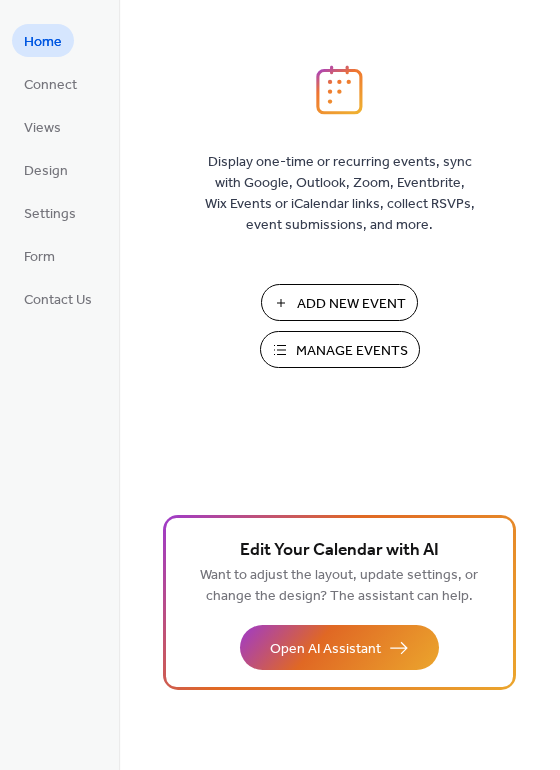 click on "Manage Events" at bounding box center (352, 351) 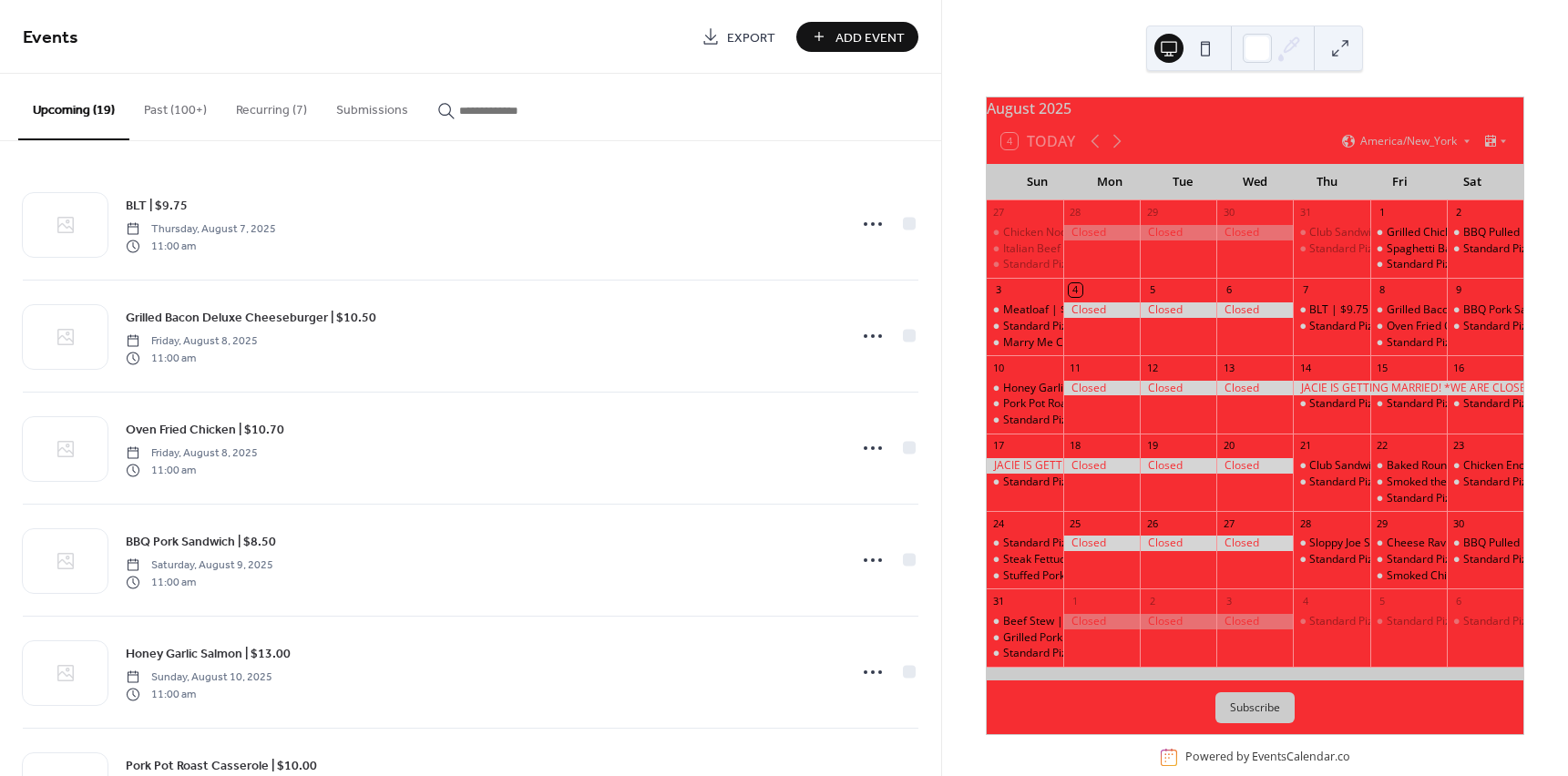 scroll, scrollTop: 0, scrollLeft: 0, axis: both 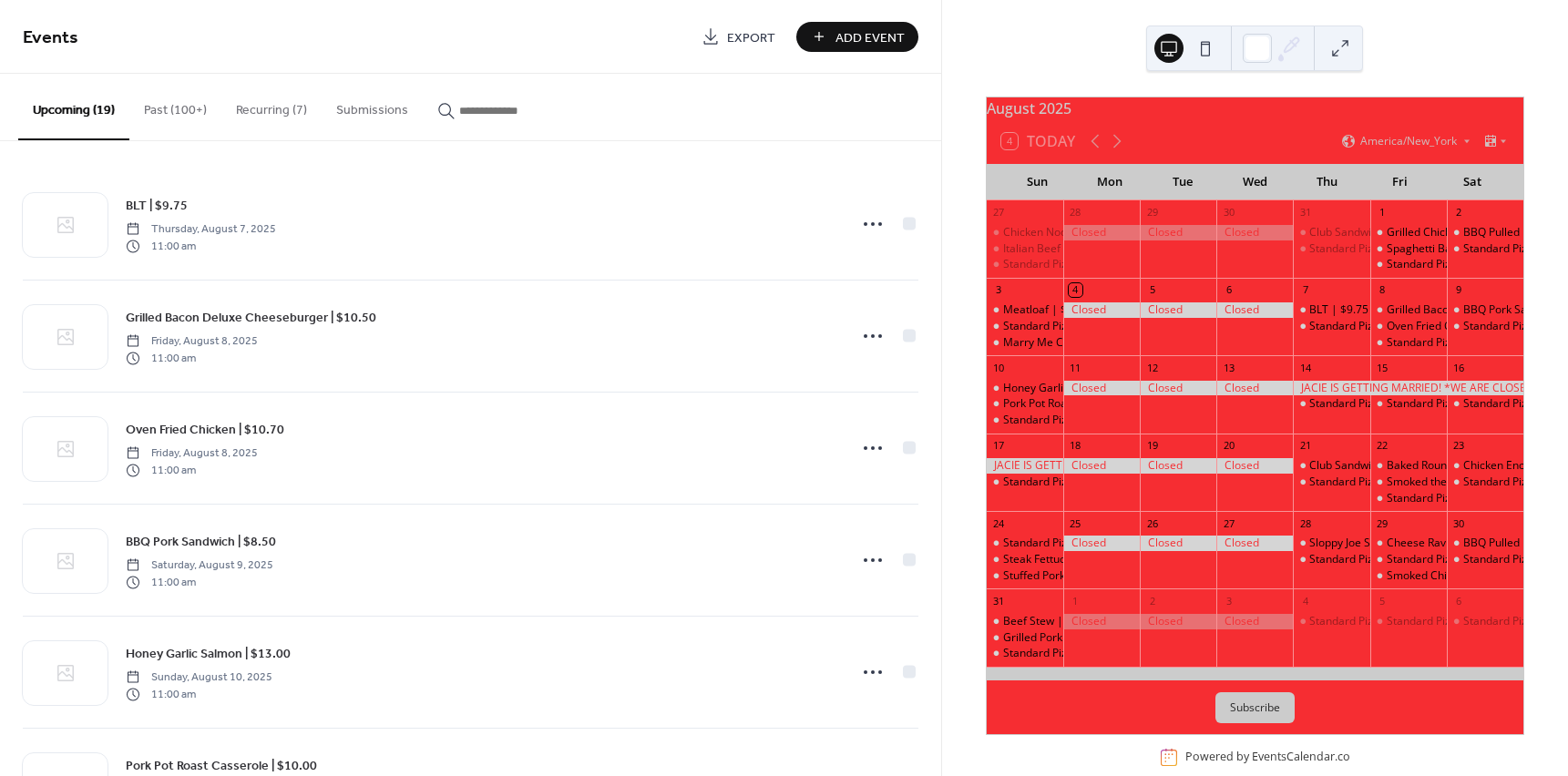 click at bounding box center [514, 110] 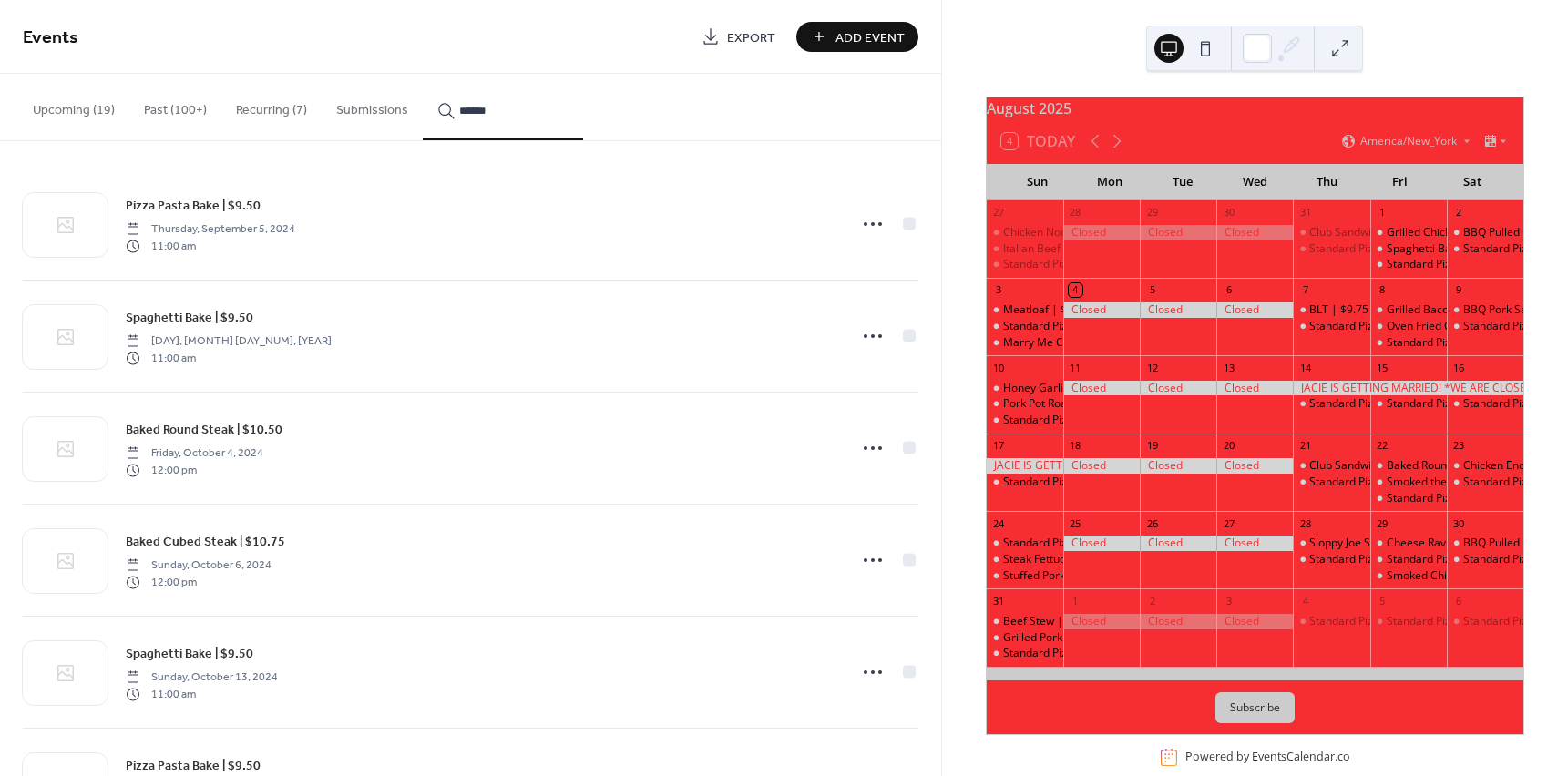 click on "*****" at bounding box center (503, 107) 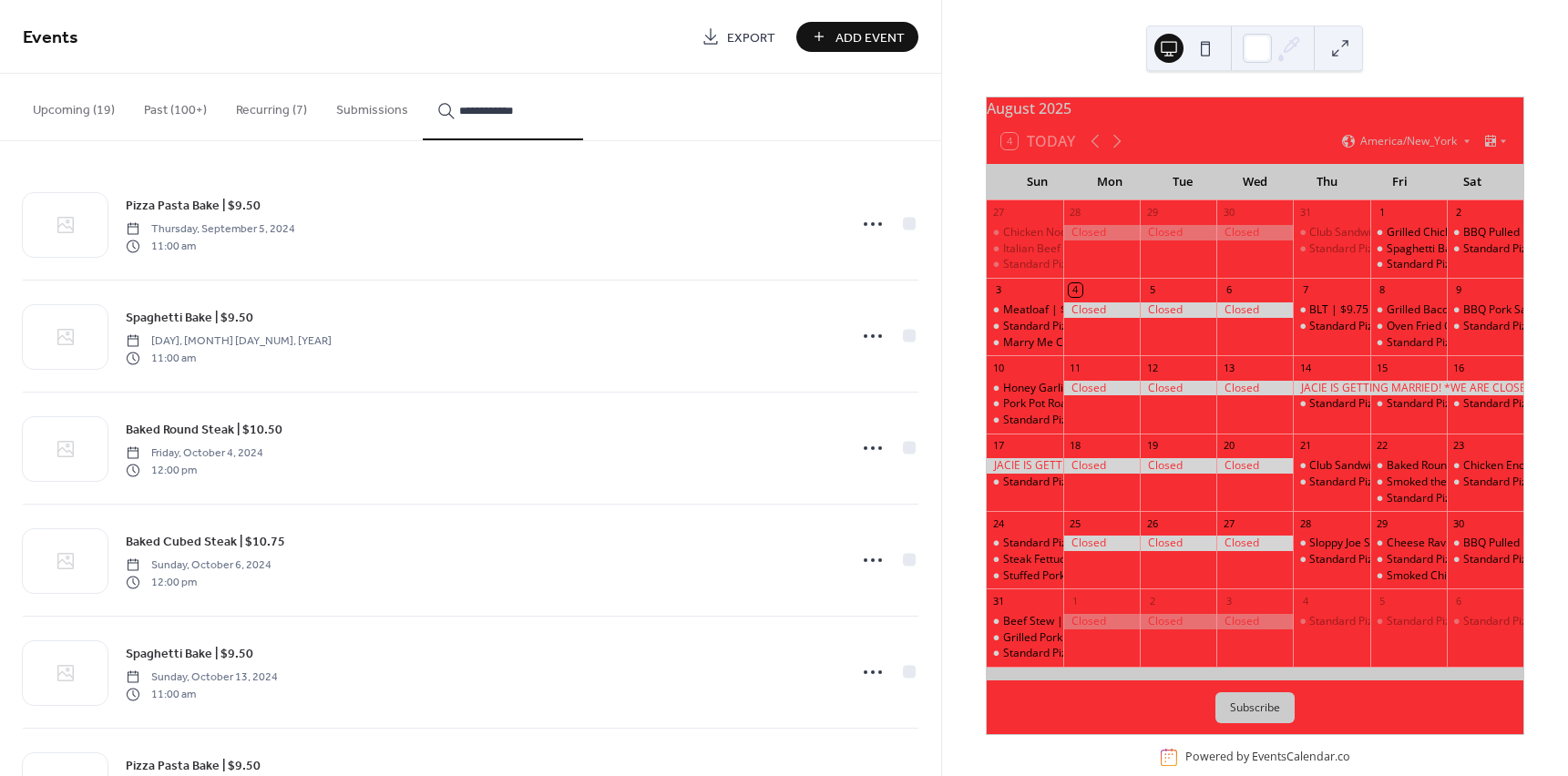 click on "**********" at bounding box center [503, 107] 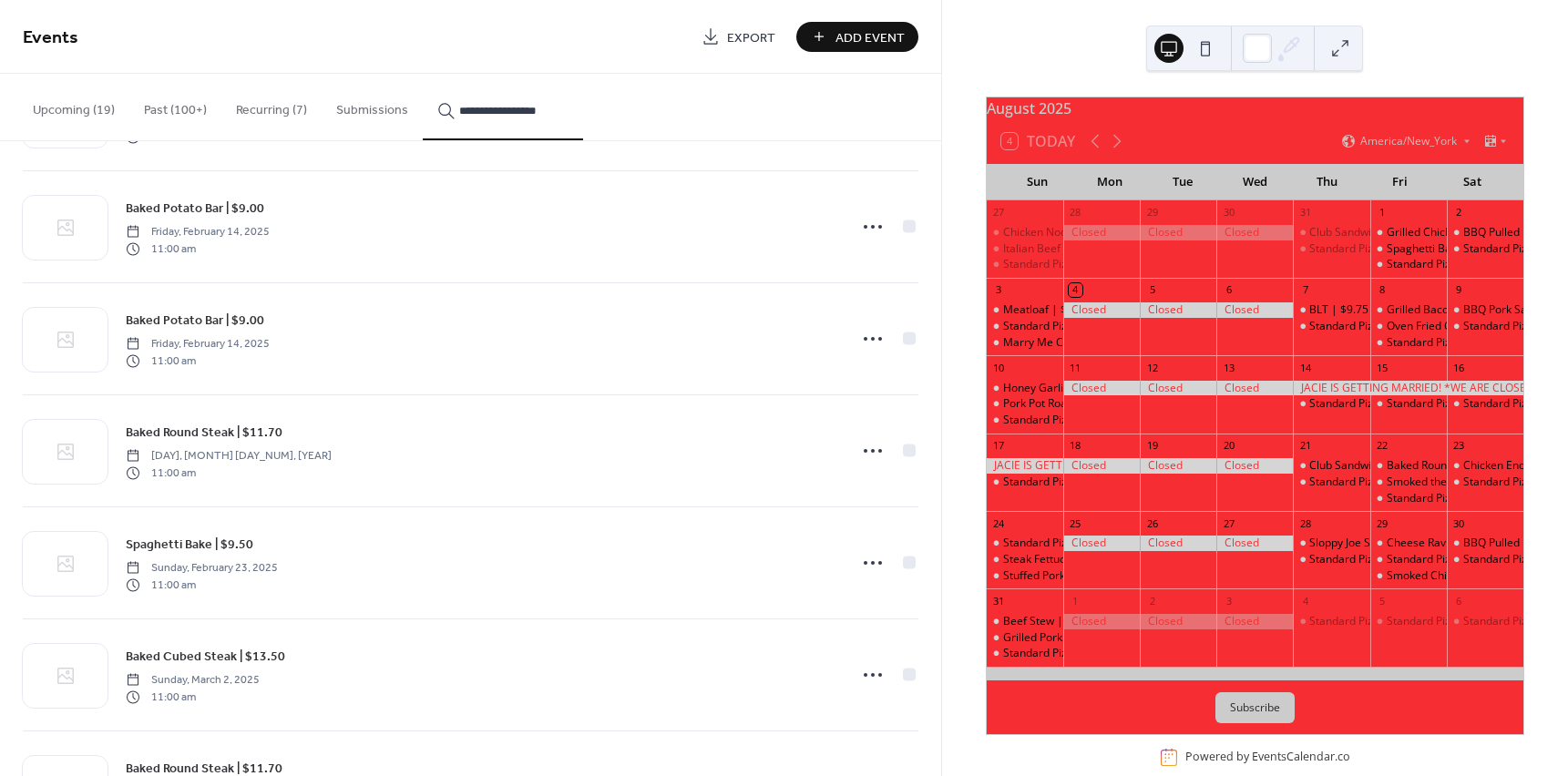 scroll, scrollTop: 1913, scrollLeft: 0, axis: vertical 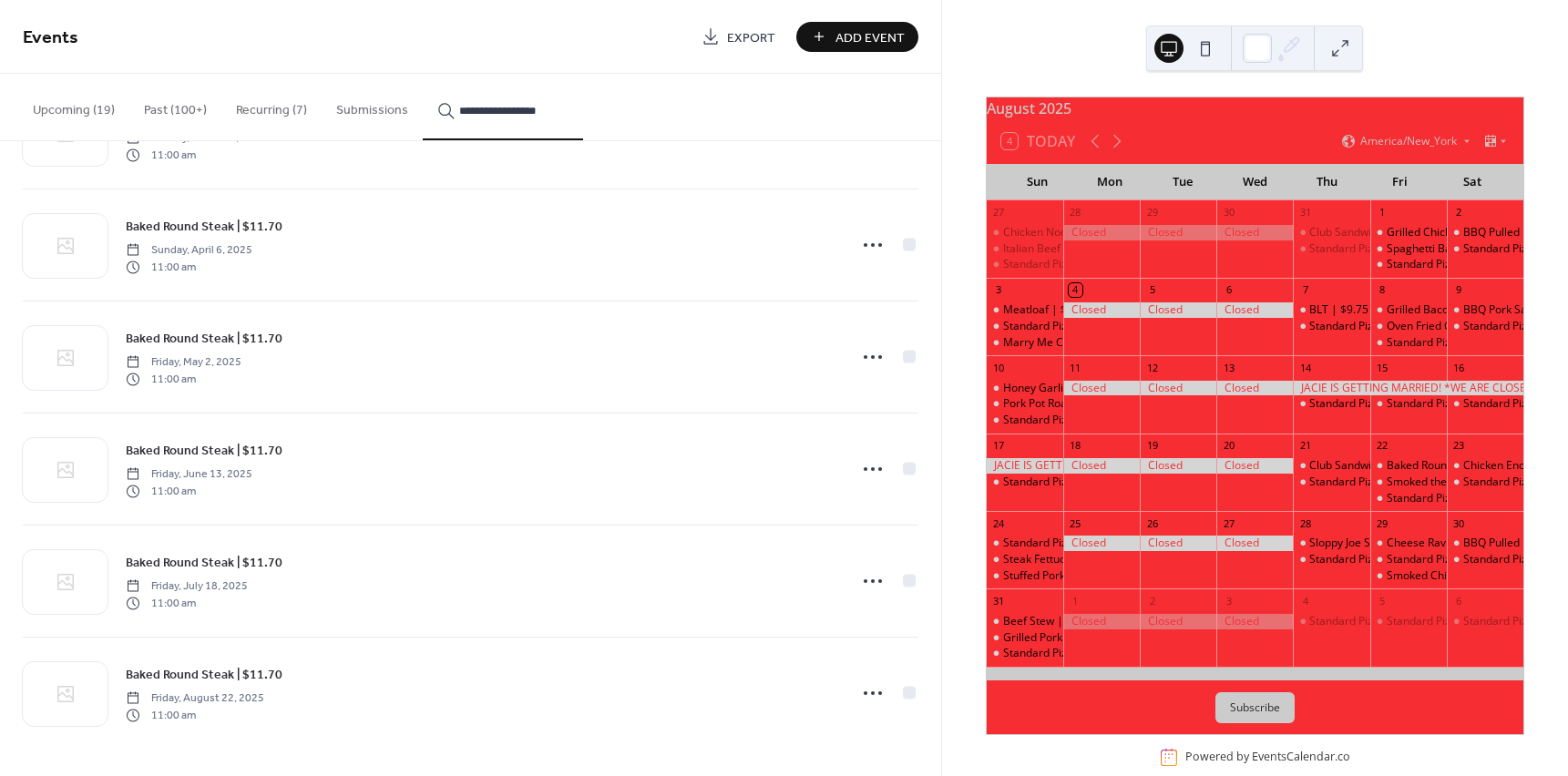 type on "**********" 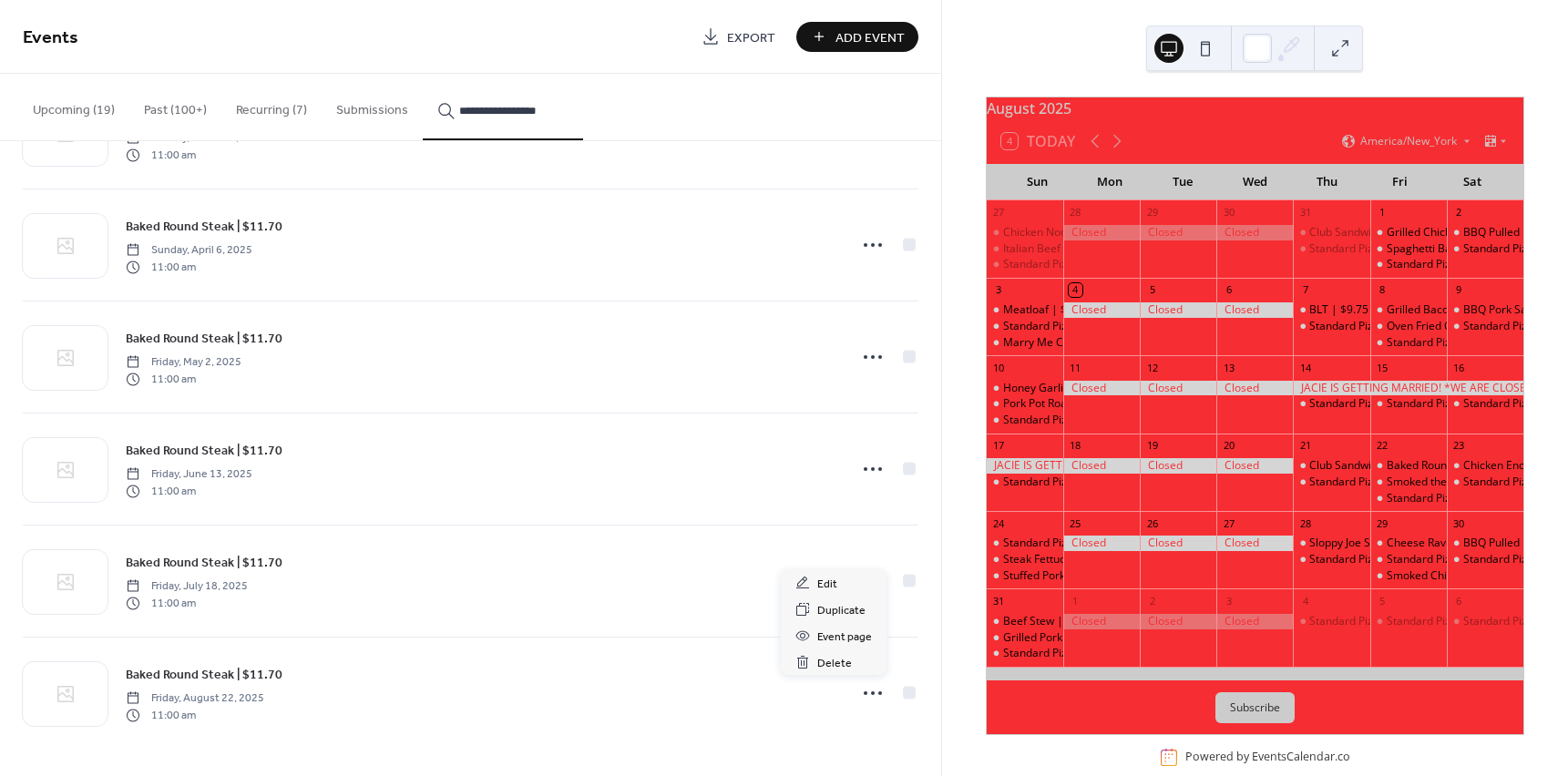 click 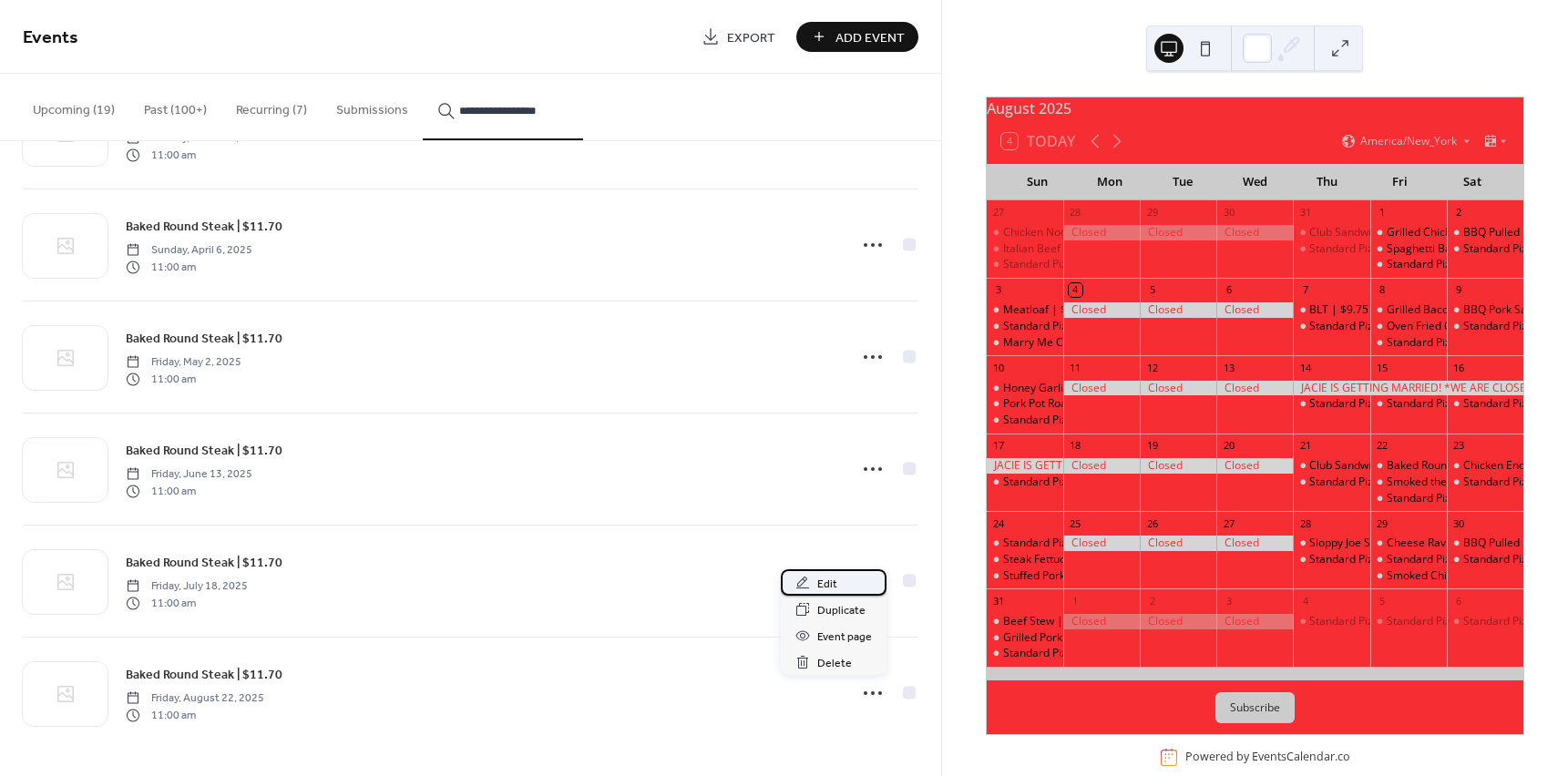 click on "Edit" at bounding box center [834, 582] 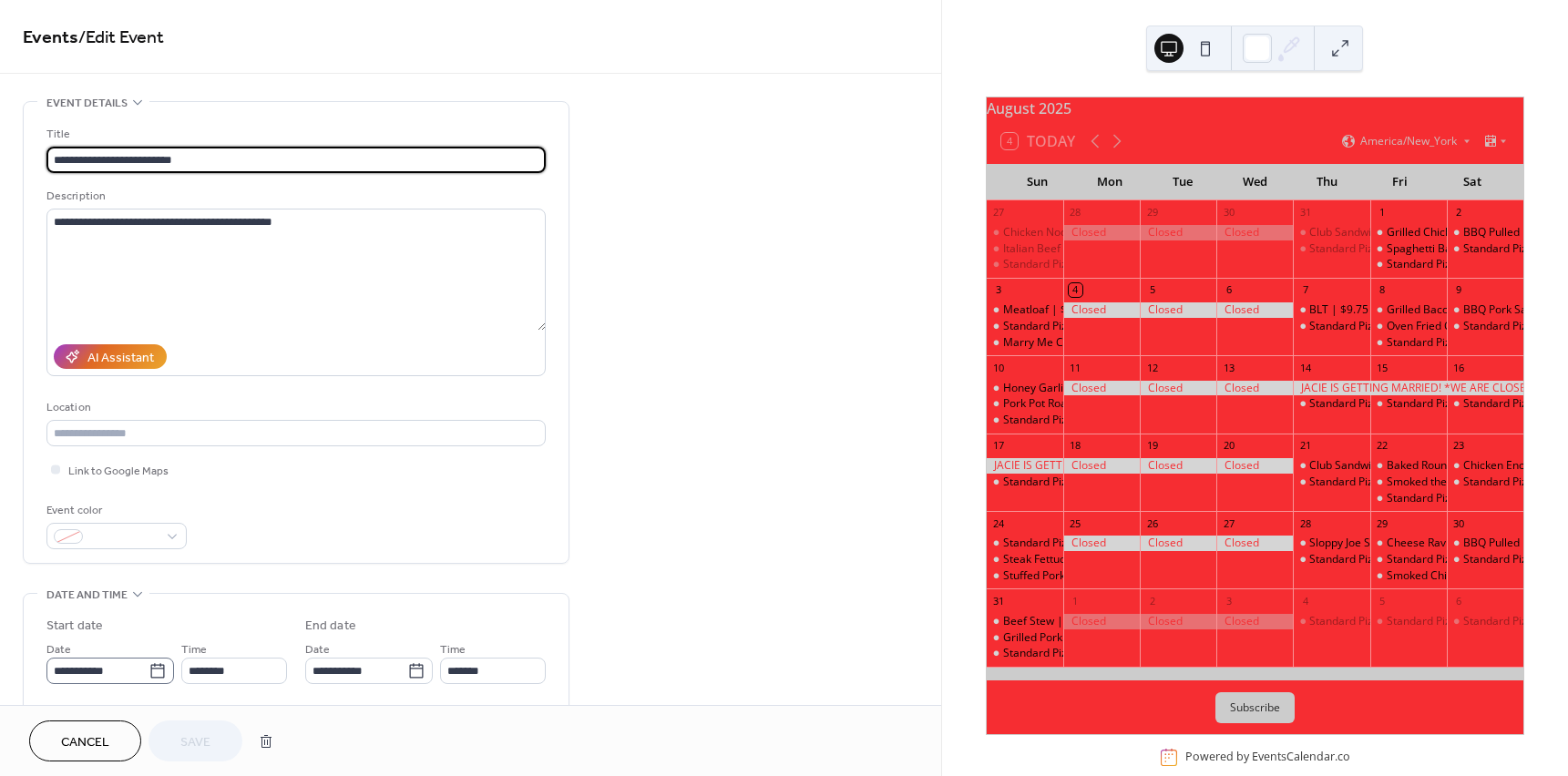 click 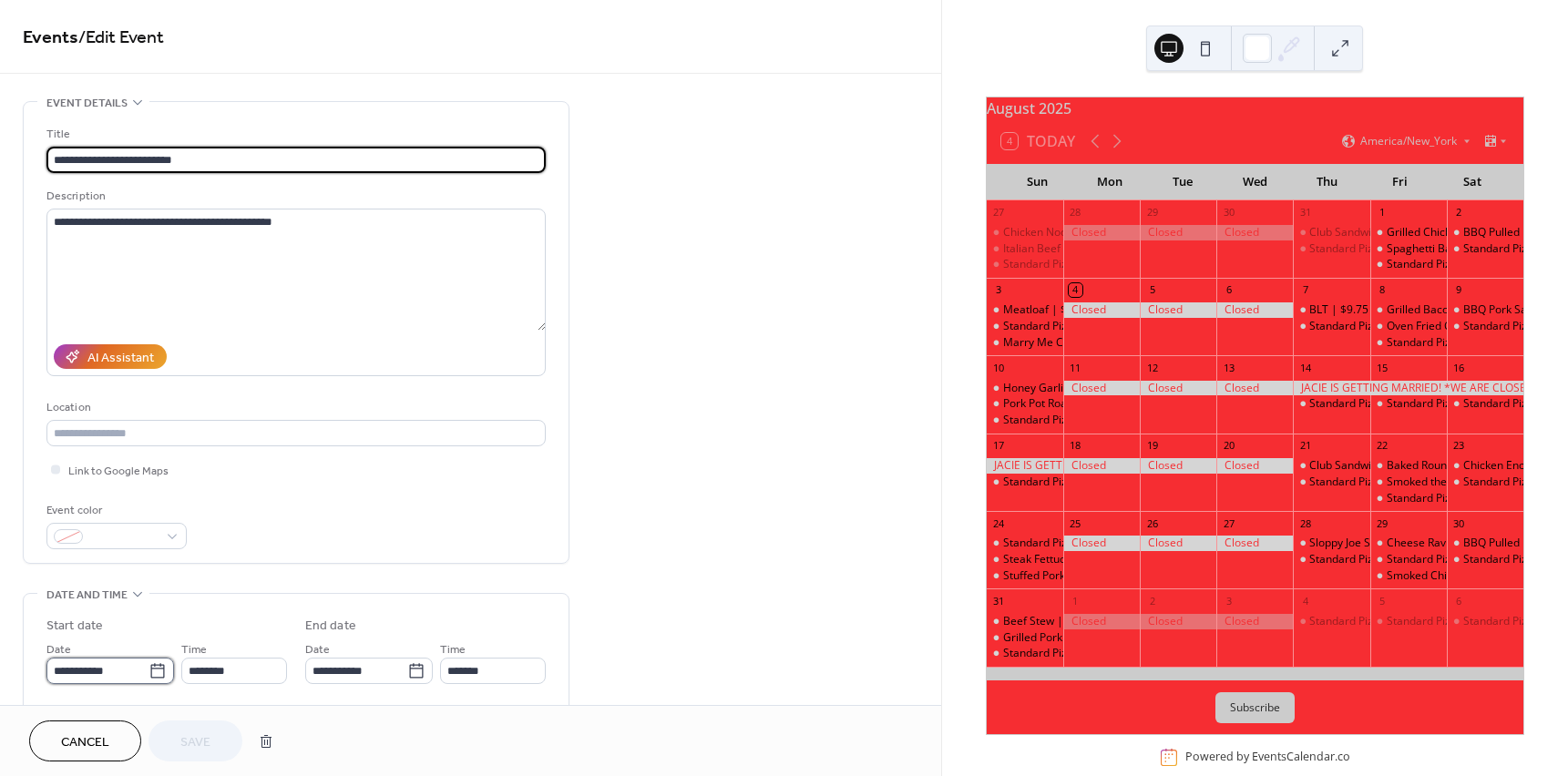 click on "**********" at bounding box center [97, 670] 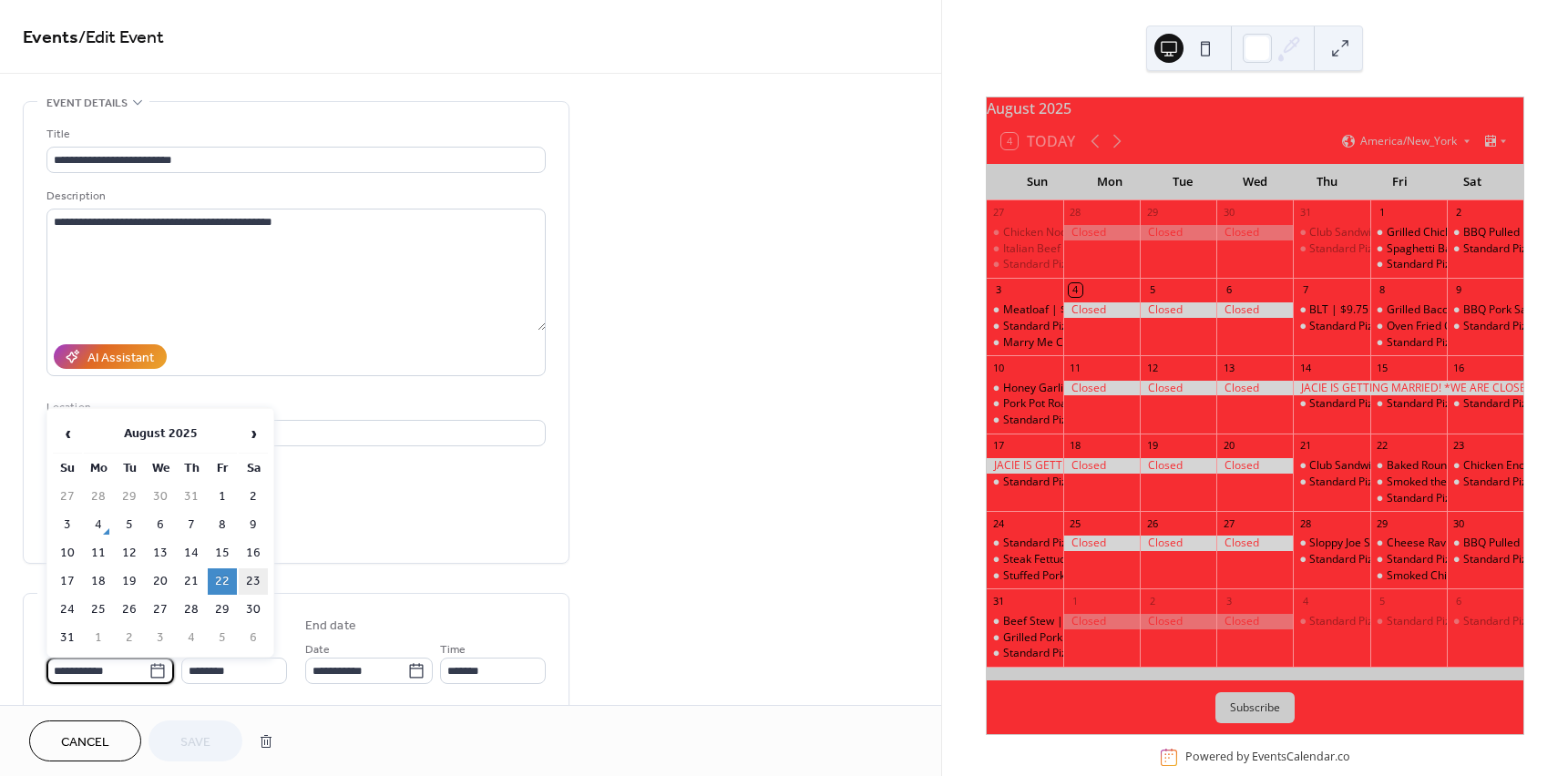 click on "23" at bounding box center (253, 581) 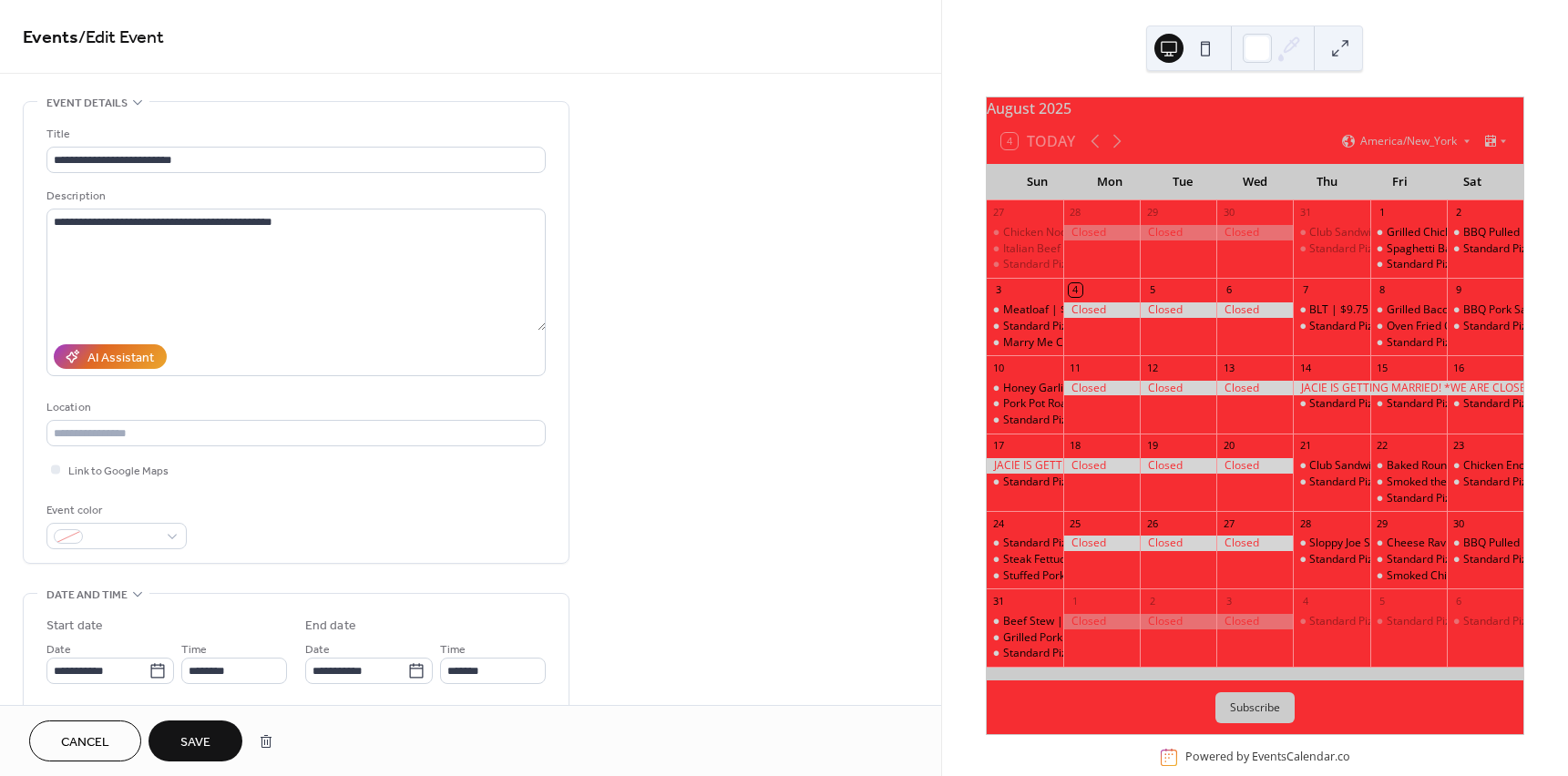 click on "Save" at bounding box center (195, 742) 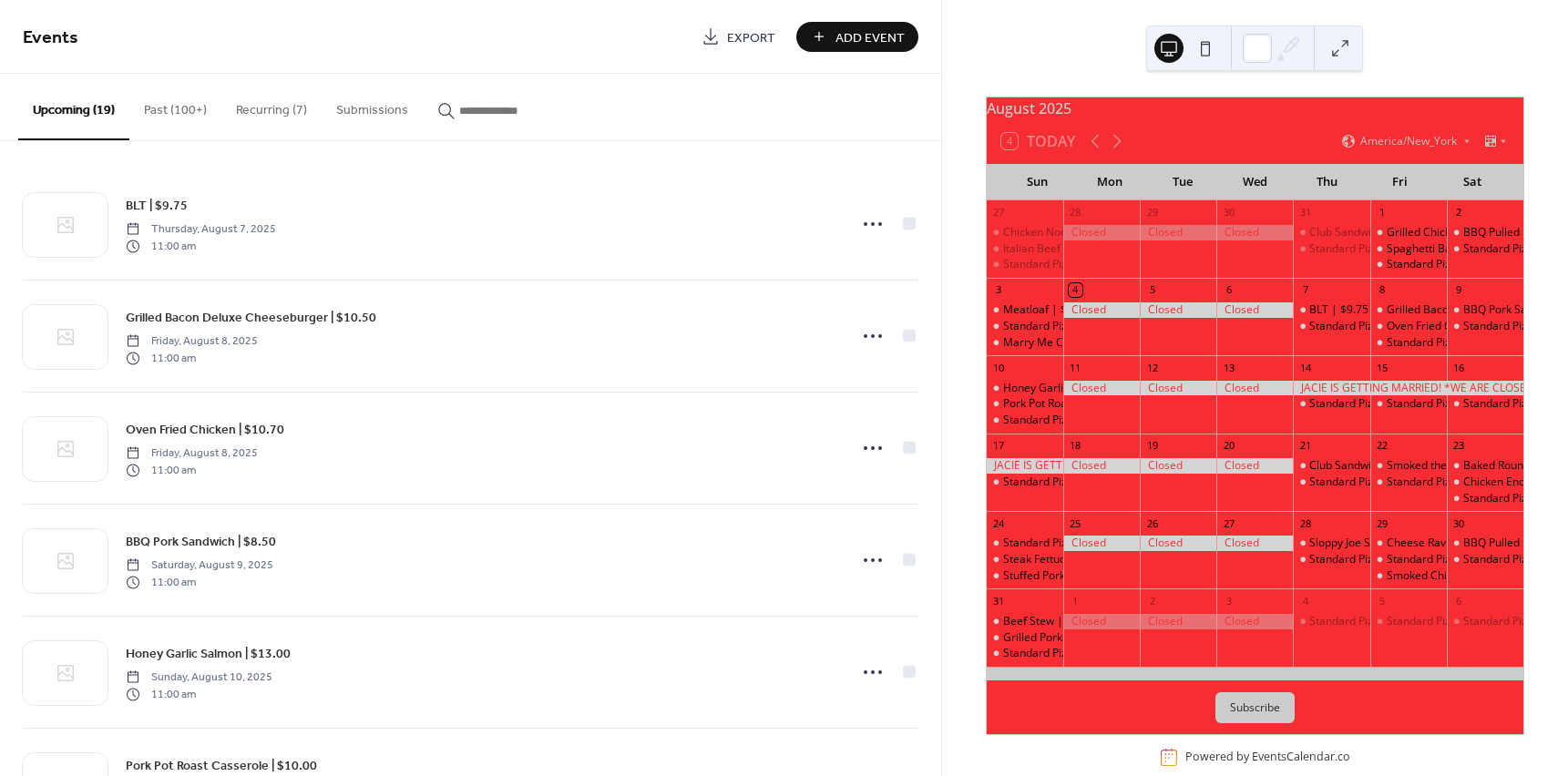 click at bounding box center (514, 110) 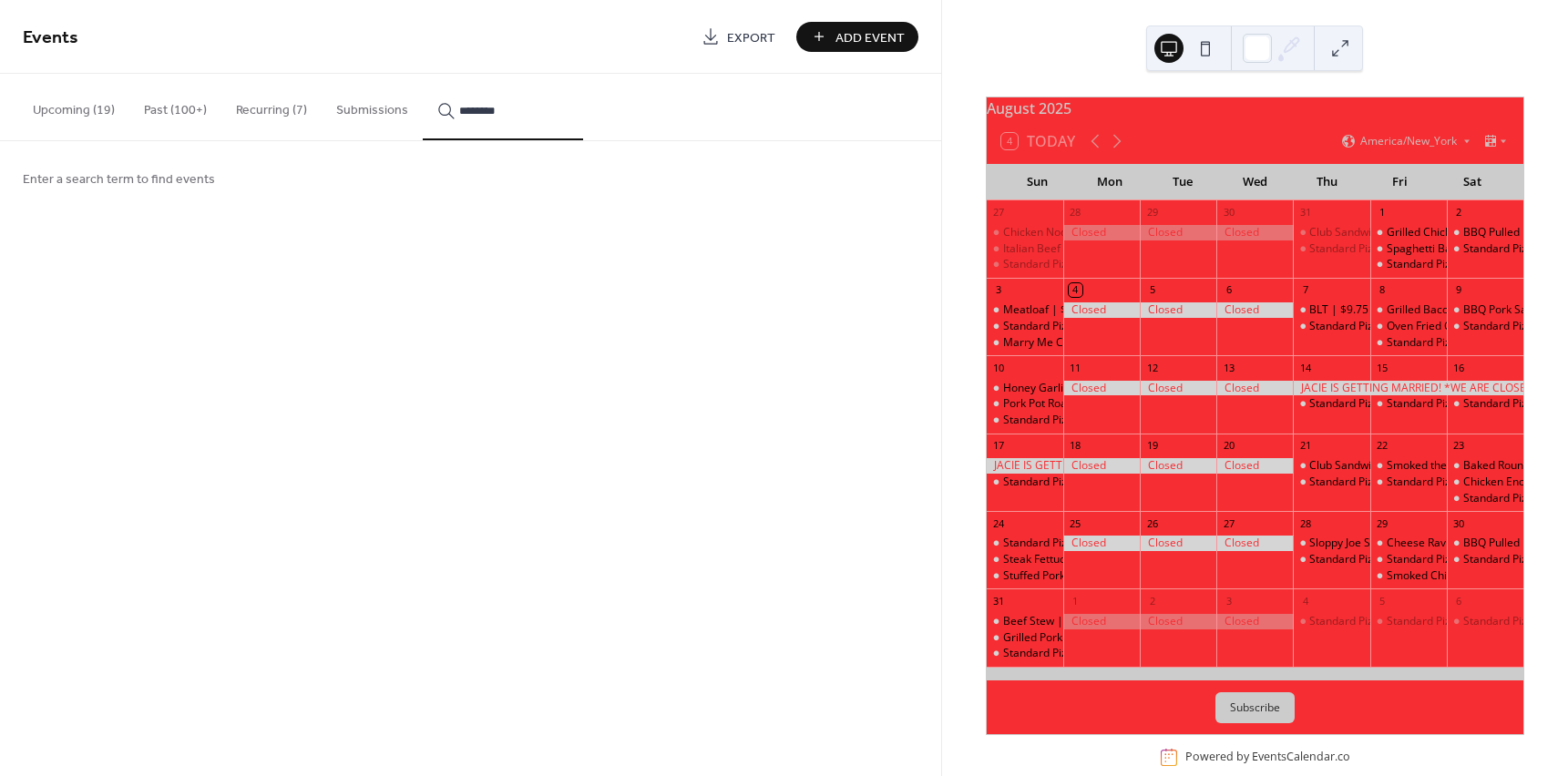 click on "*******" at bounding box center (503, 107) 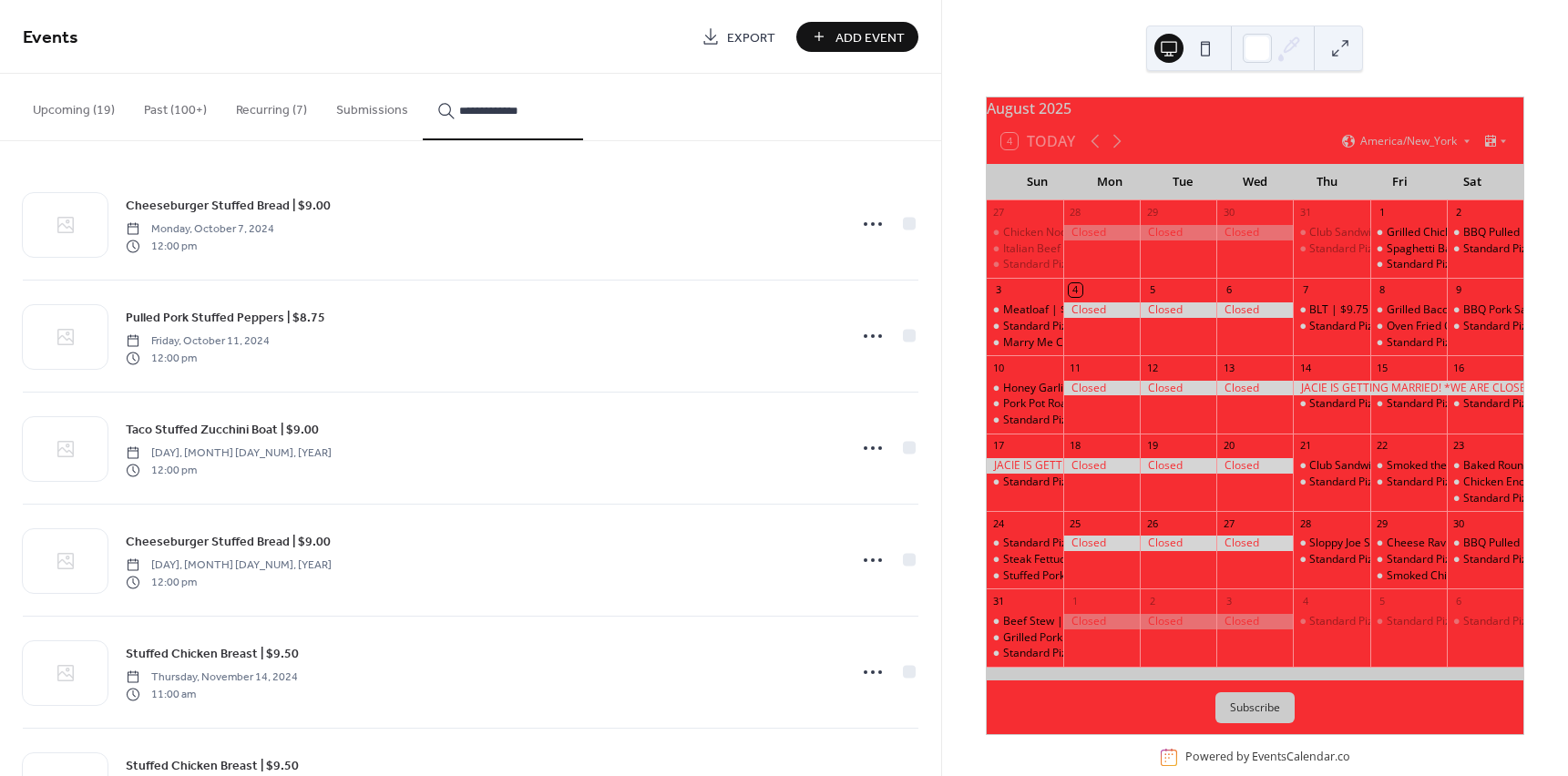 click on "**********" at bounding box center [503, 107] 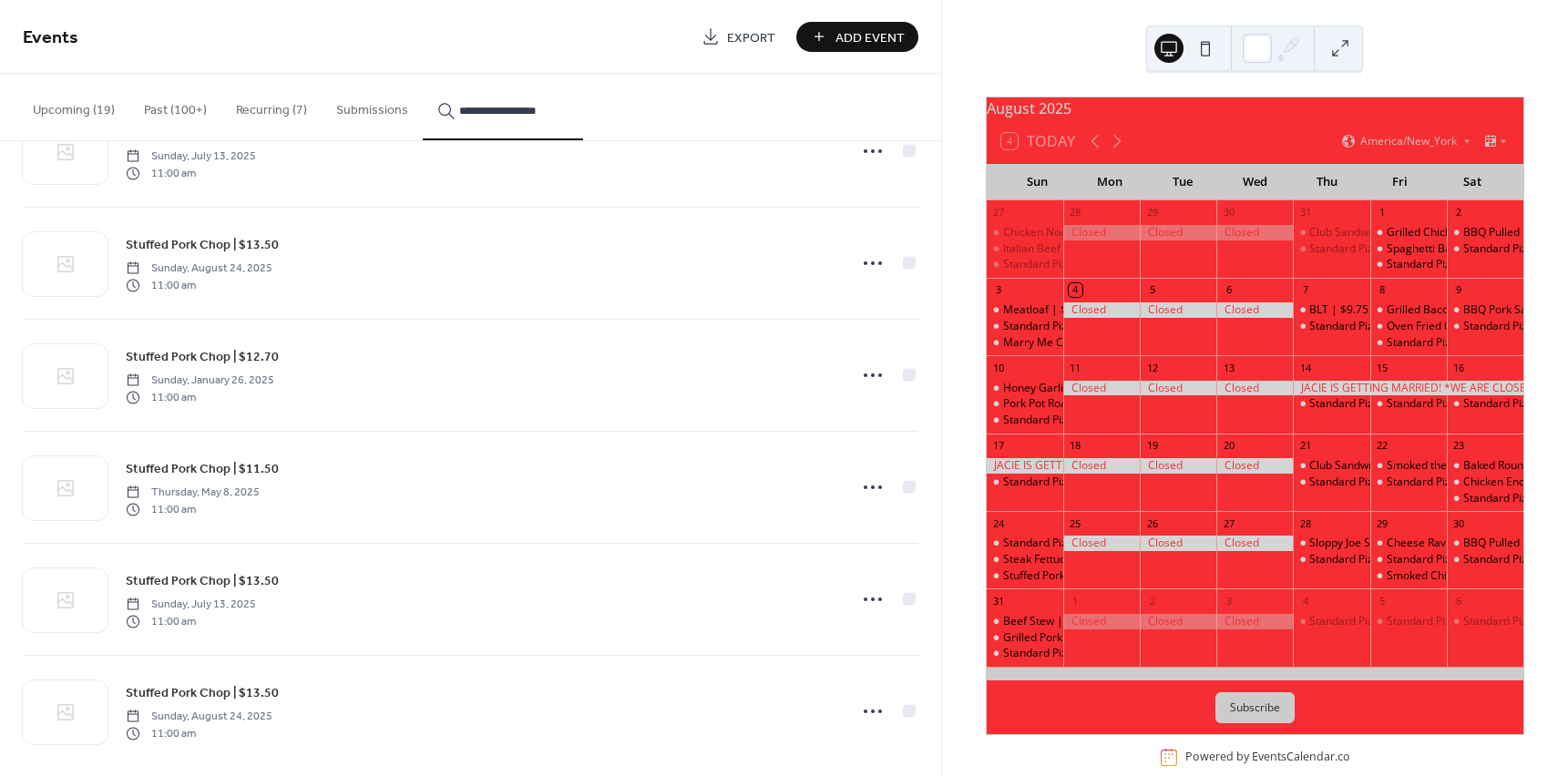 scroll, scrollTop: 2556, scrollLeft: 0, axis: vertical 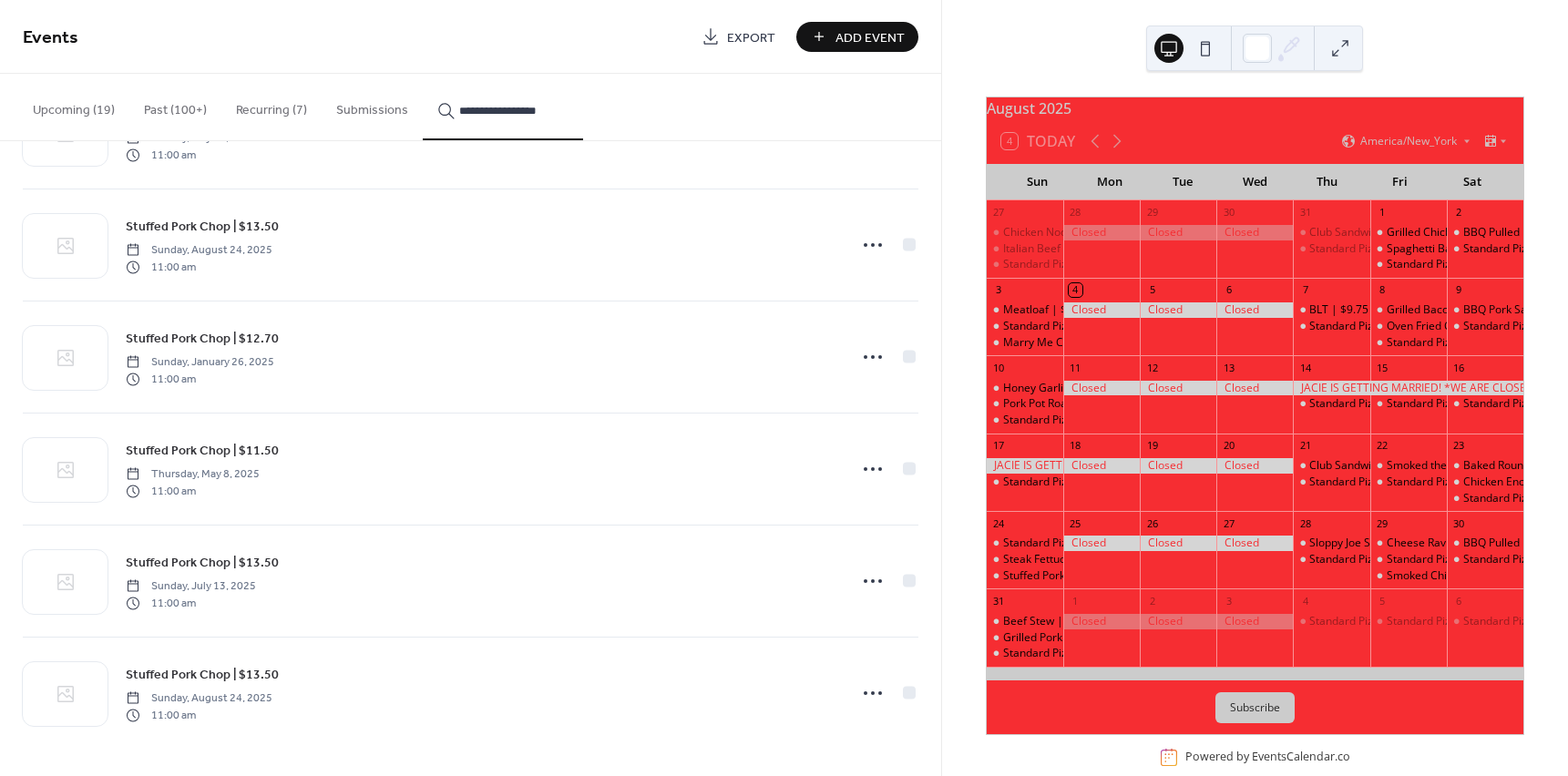 type on "**********" 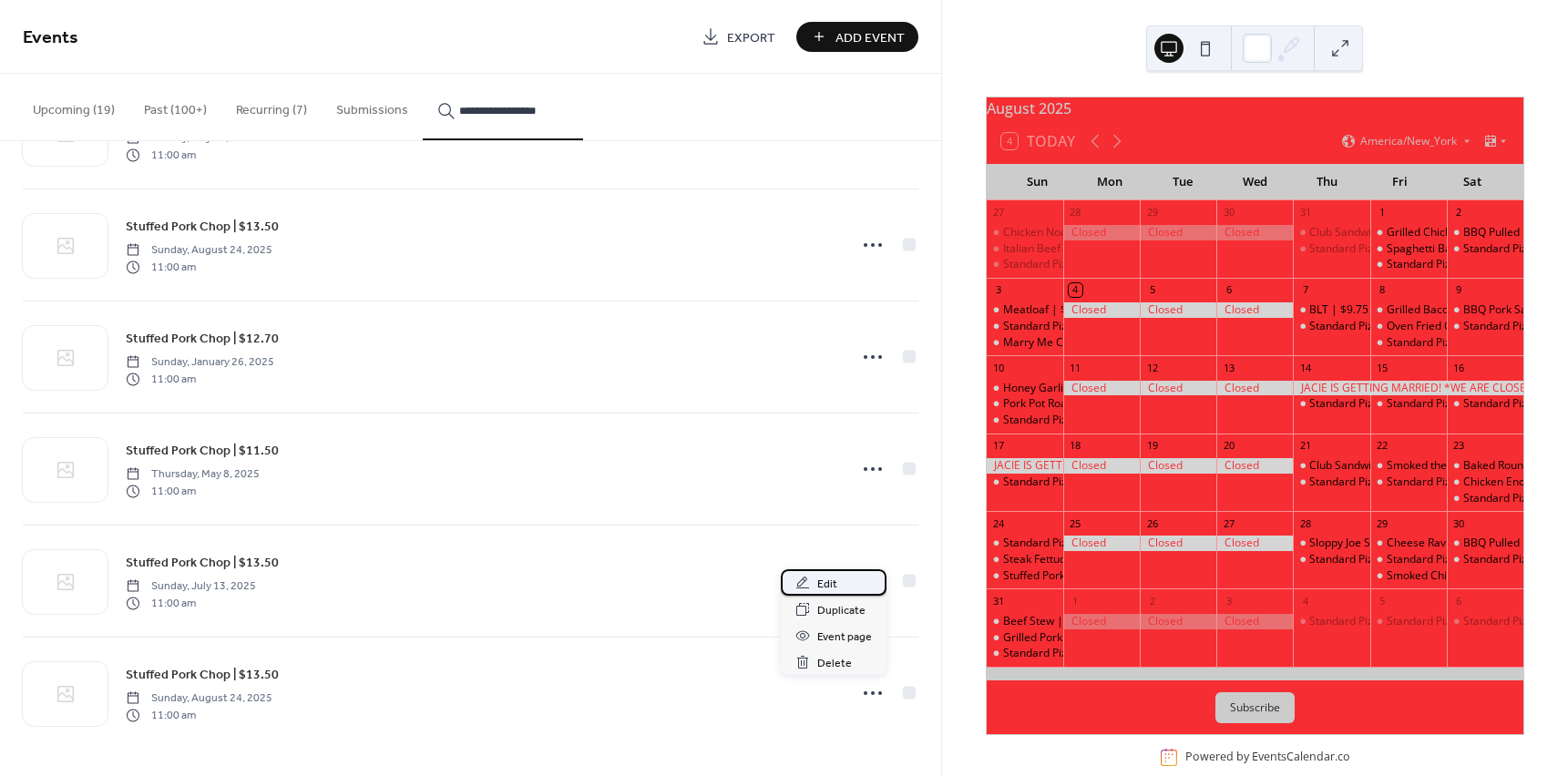 click on "Edit" at bounding box center (827, 584) 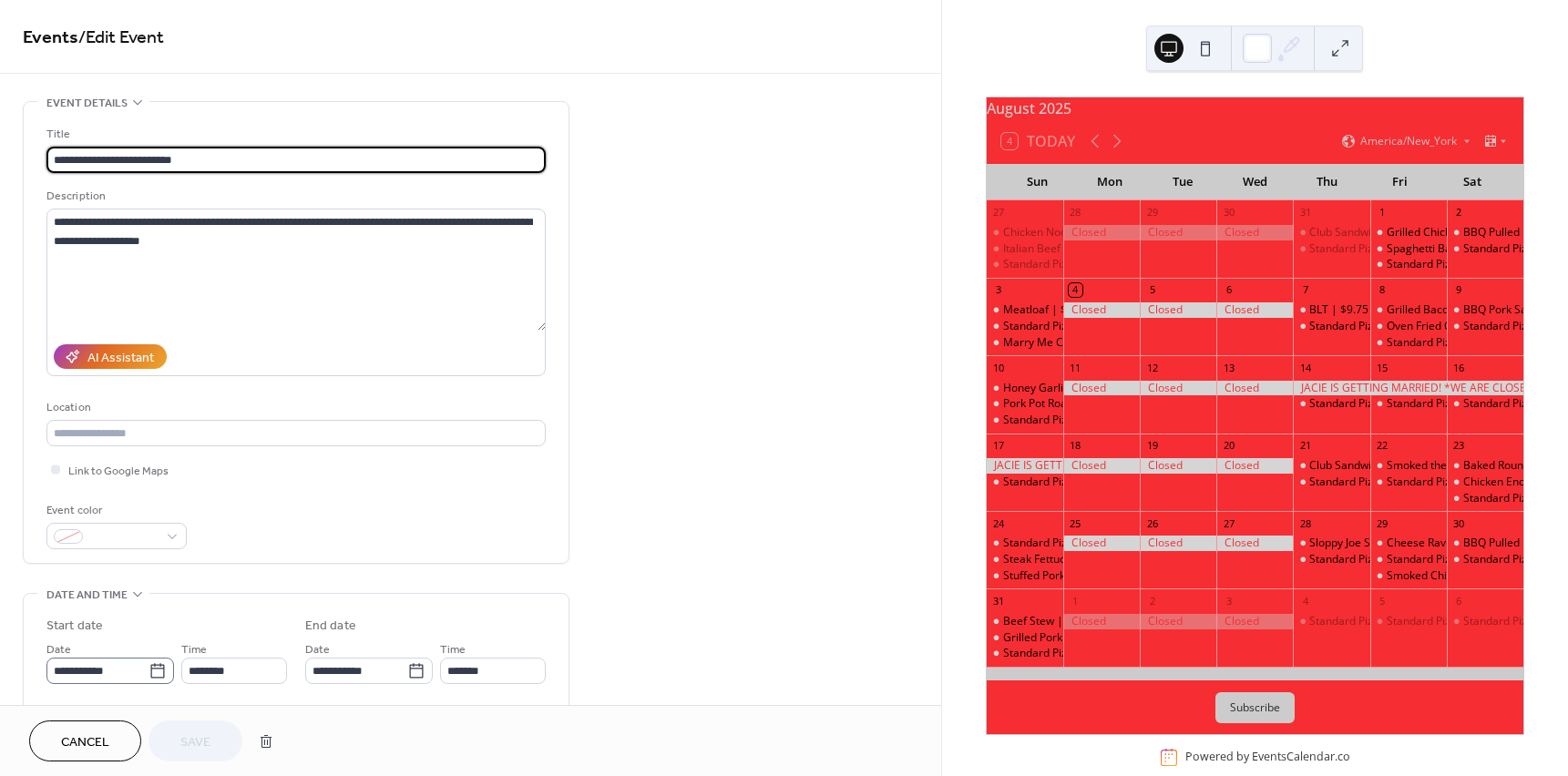 click 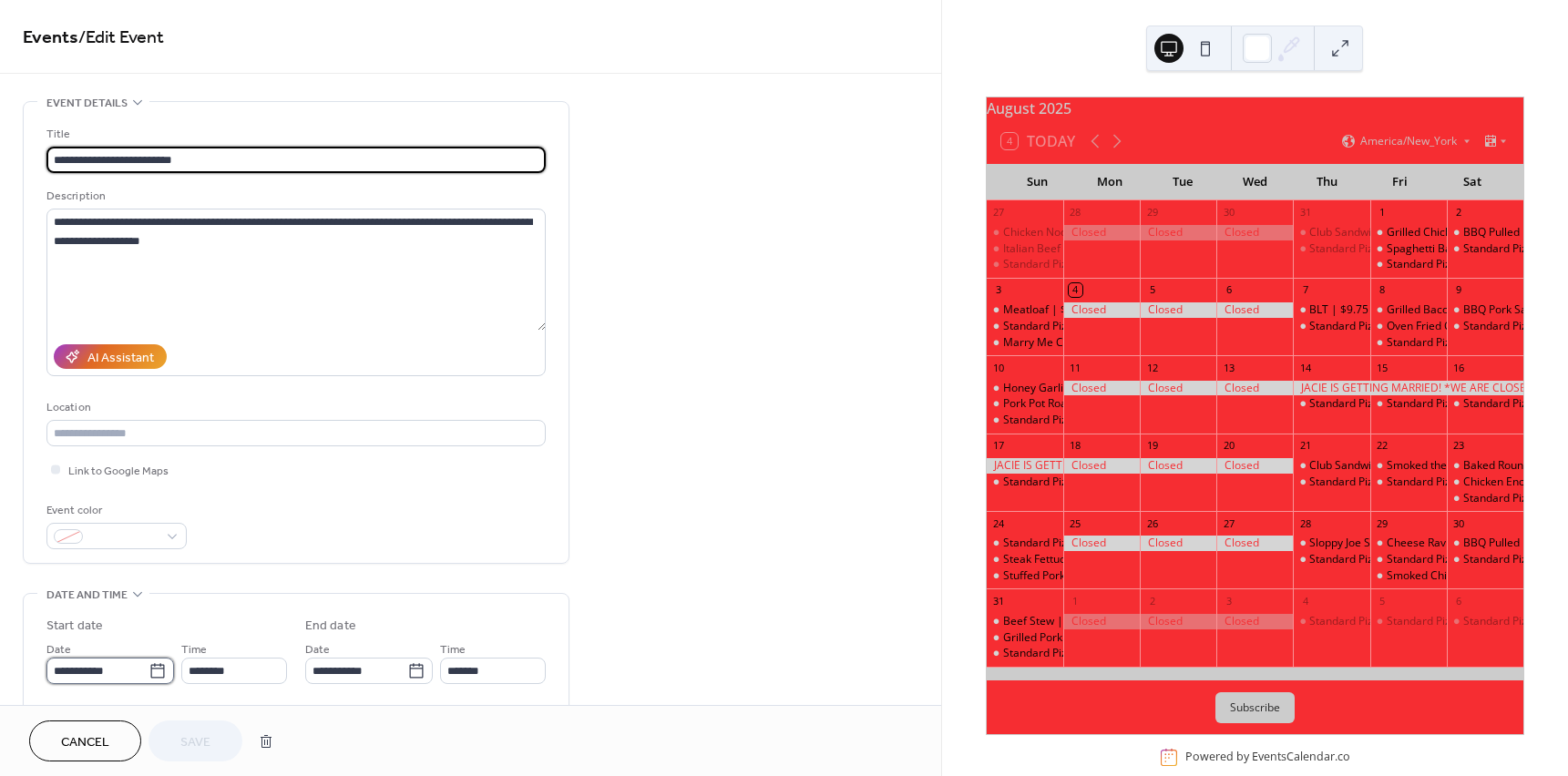 click on "**********" at bounding box center (97, 670) 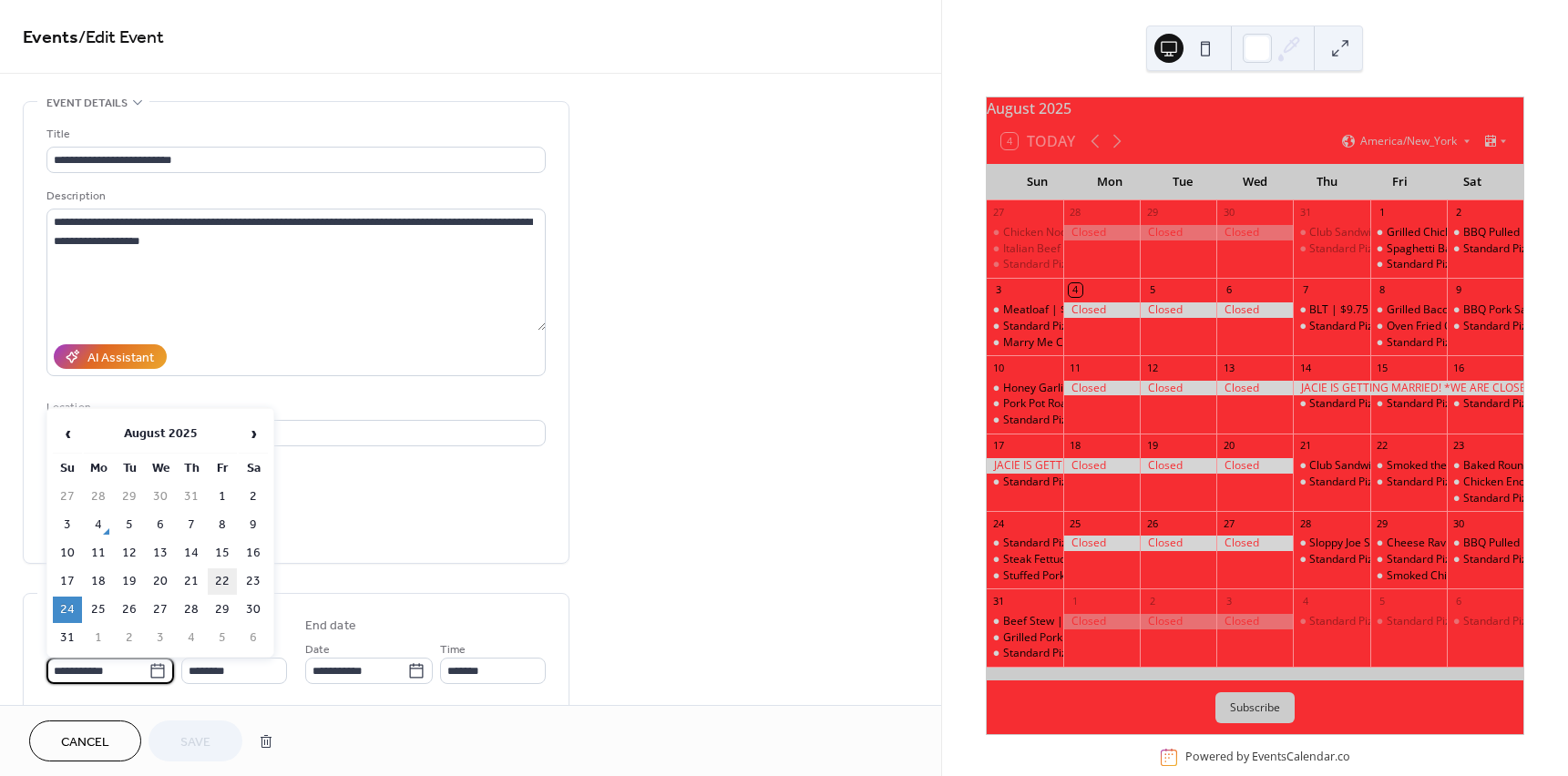 click on "22" at bounding box center [222, 581] 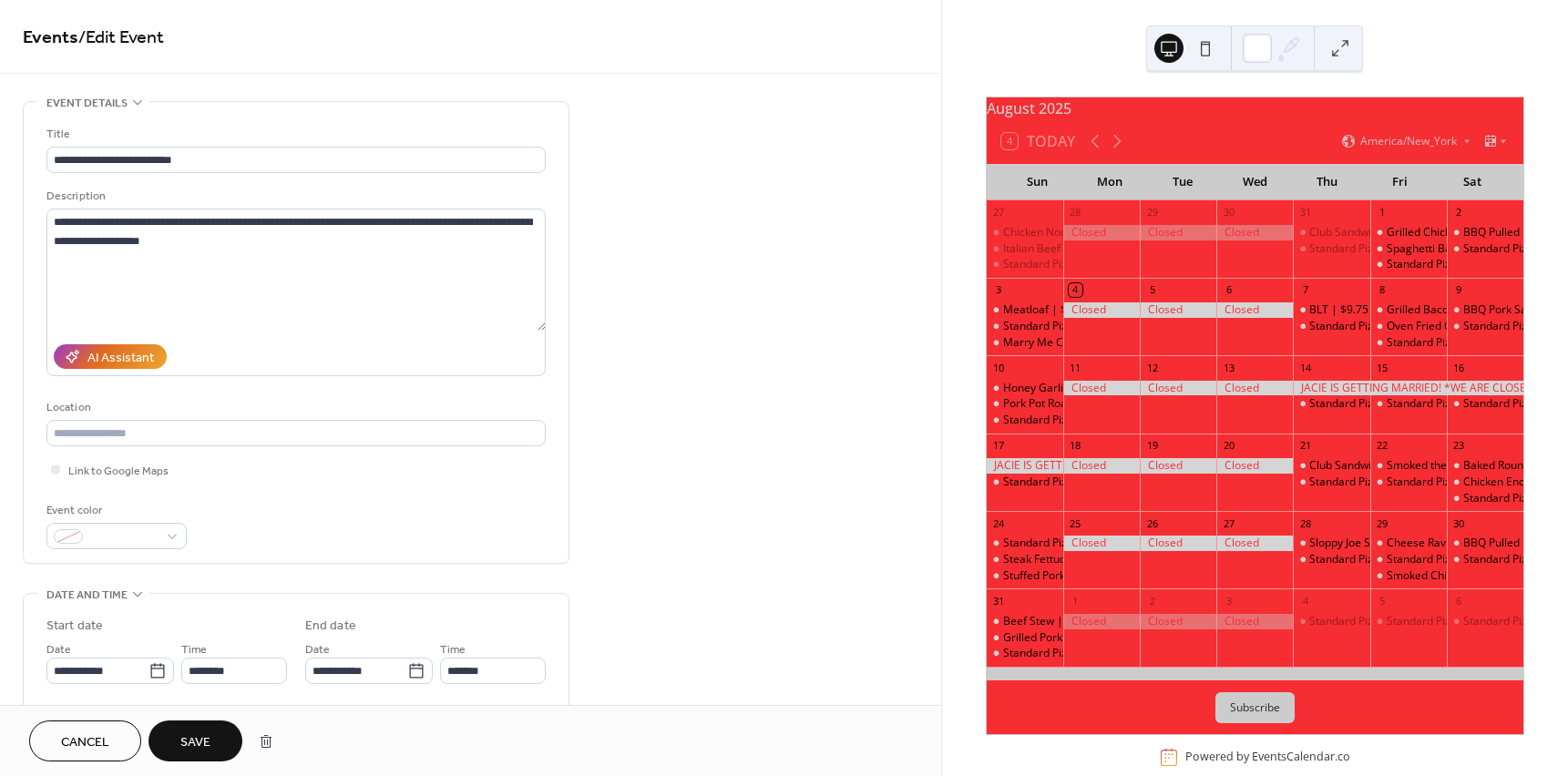 click on "Save" at bounding box center [195, 742] 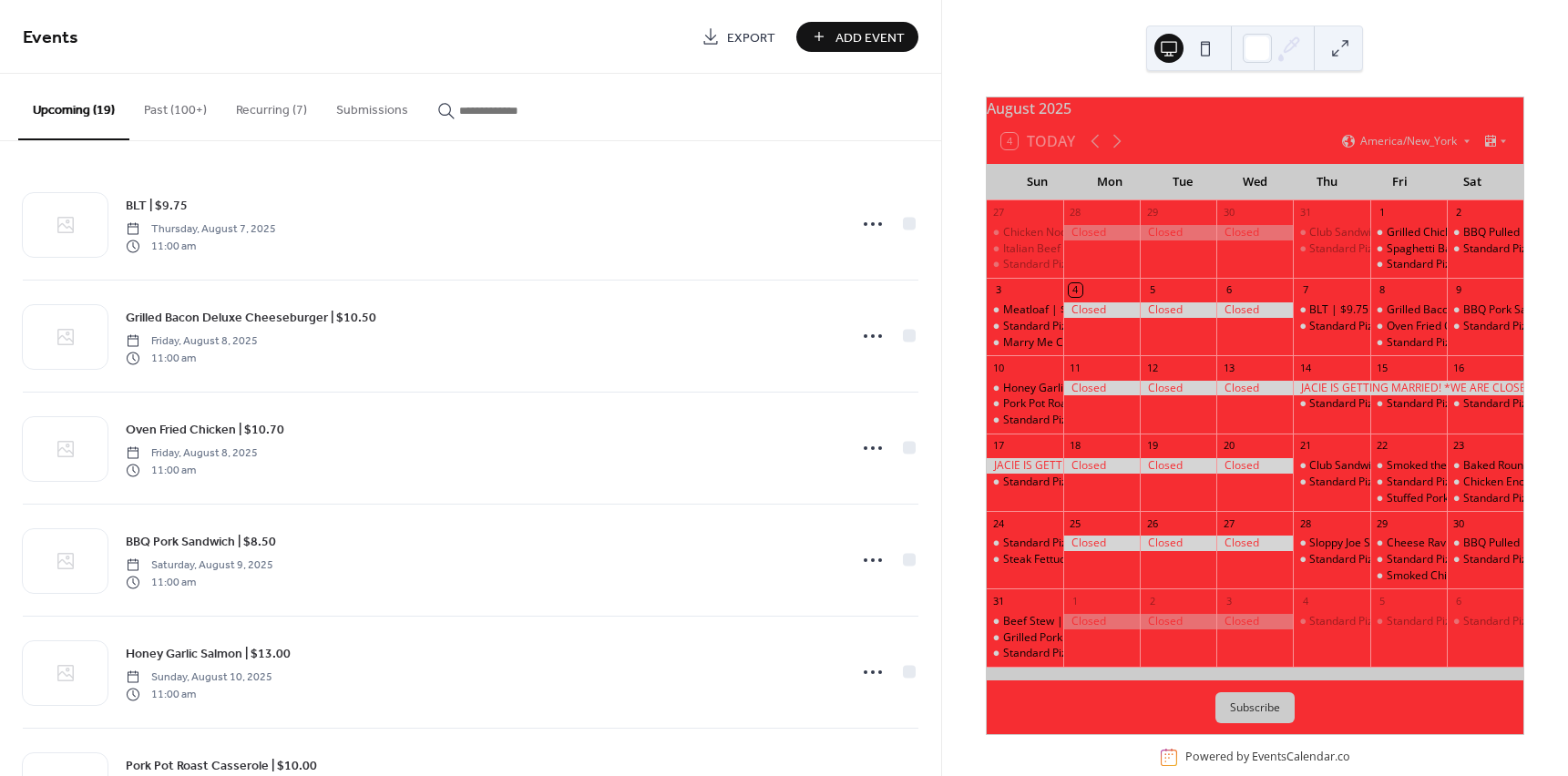 drag, startPoint x: 465, startPoint y: 107, endPoint x: 477, endPoint y: 97, distance: 15.620499 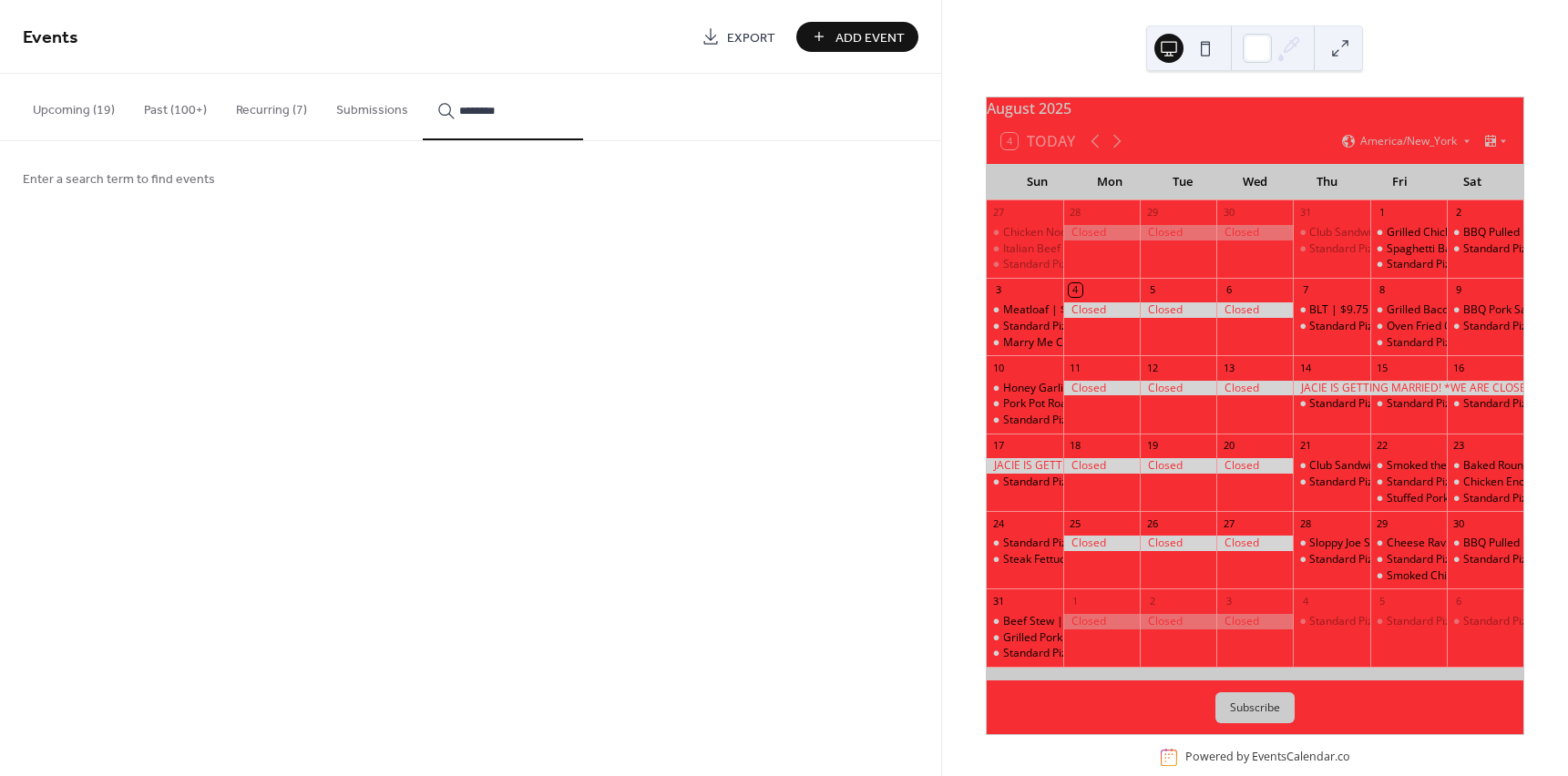click on "*******" at bounding box center [503, 107] 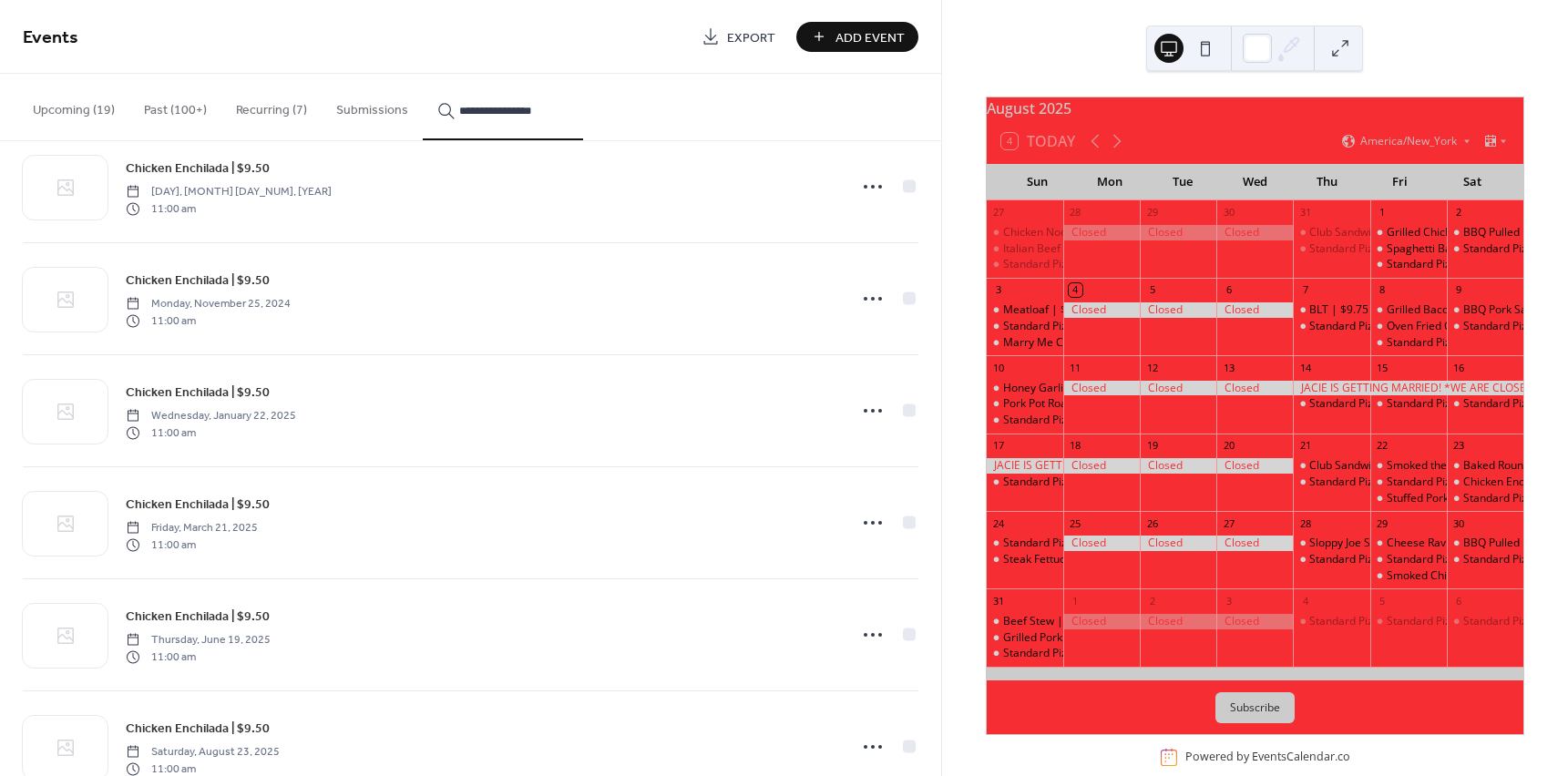 scroll, scrollTop: 763, scrollLeft: 0, axis: vertical 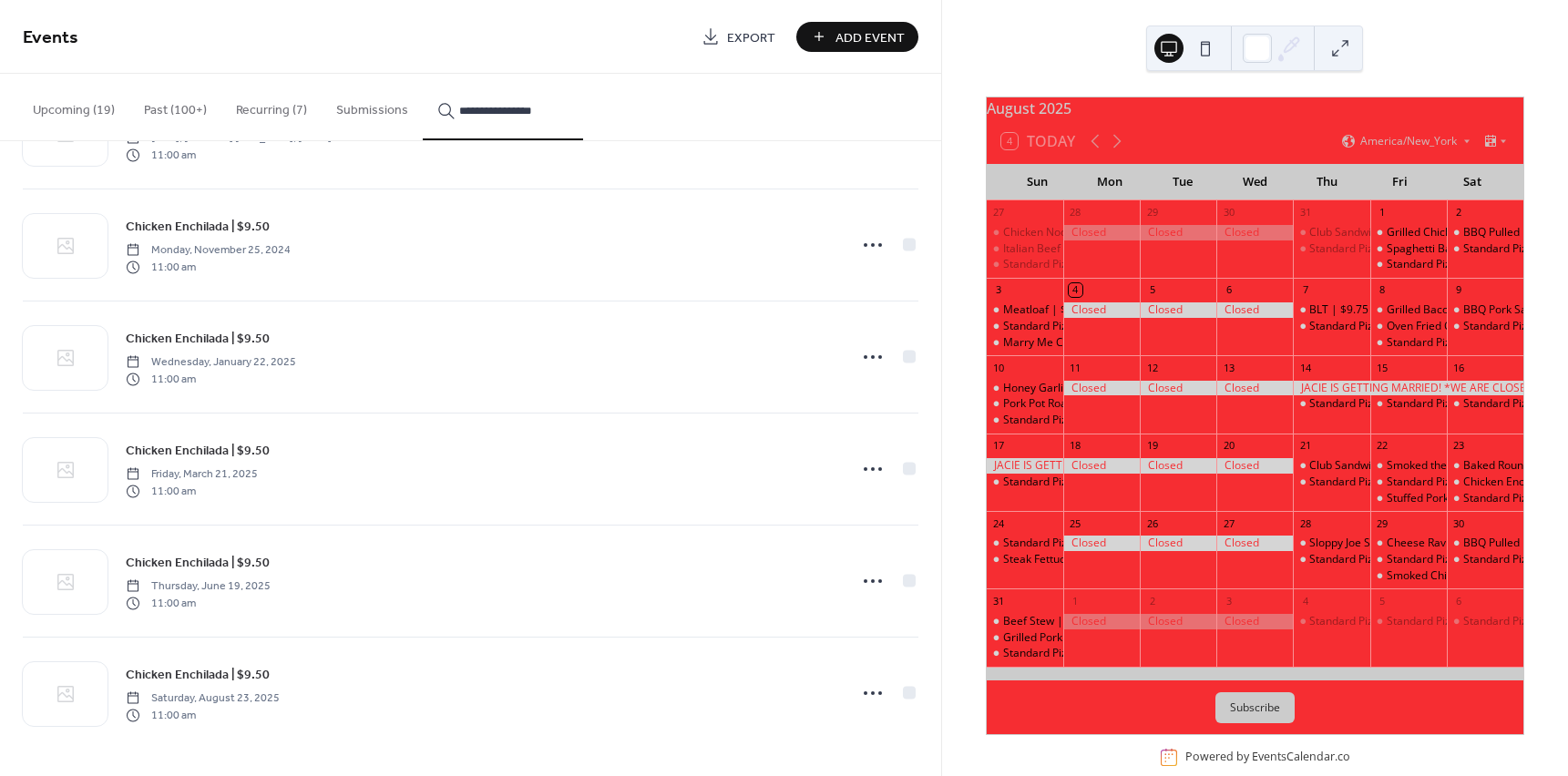 type on "**********" 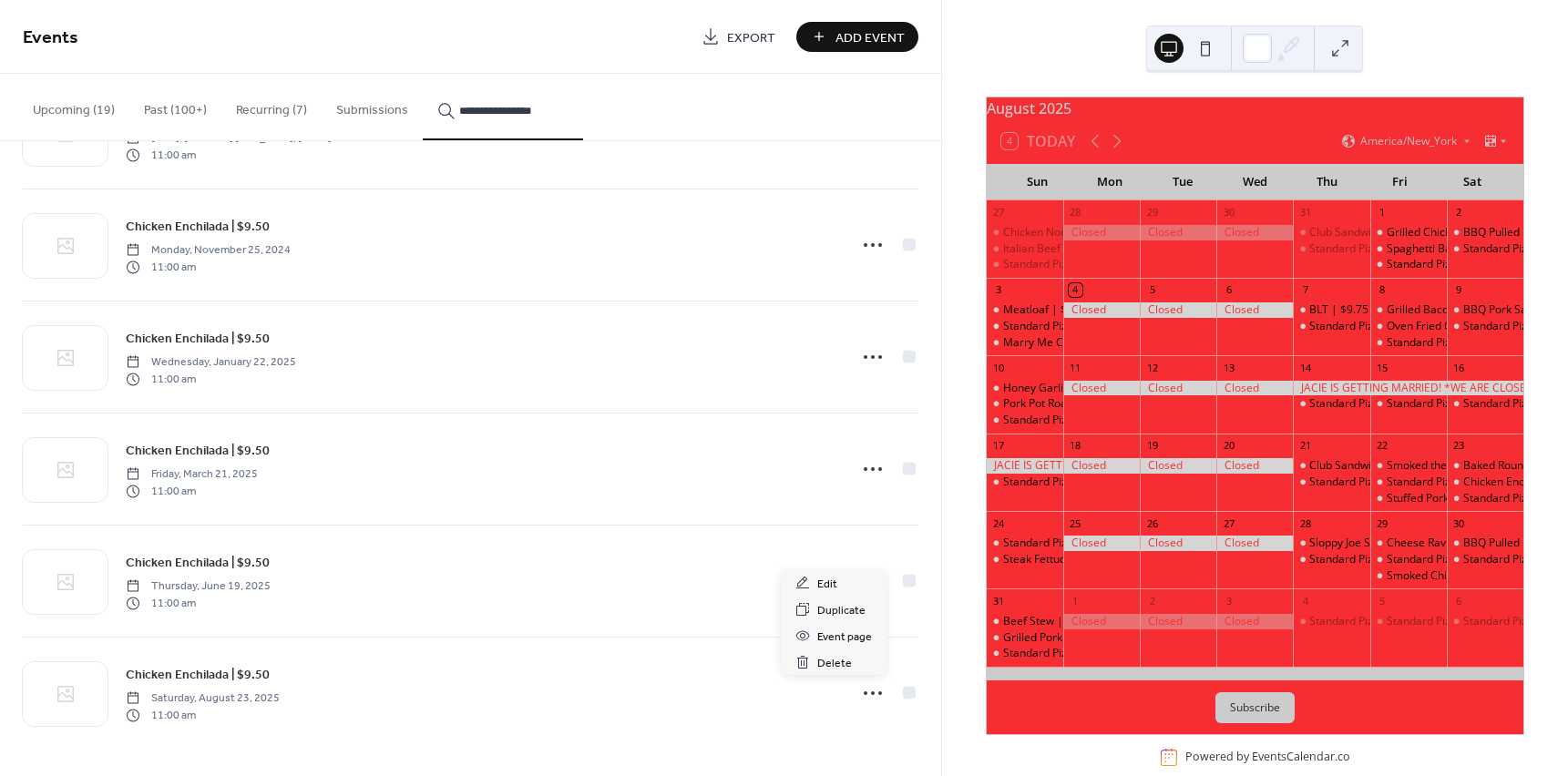 click 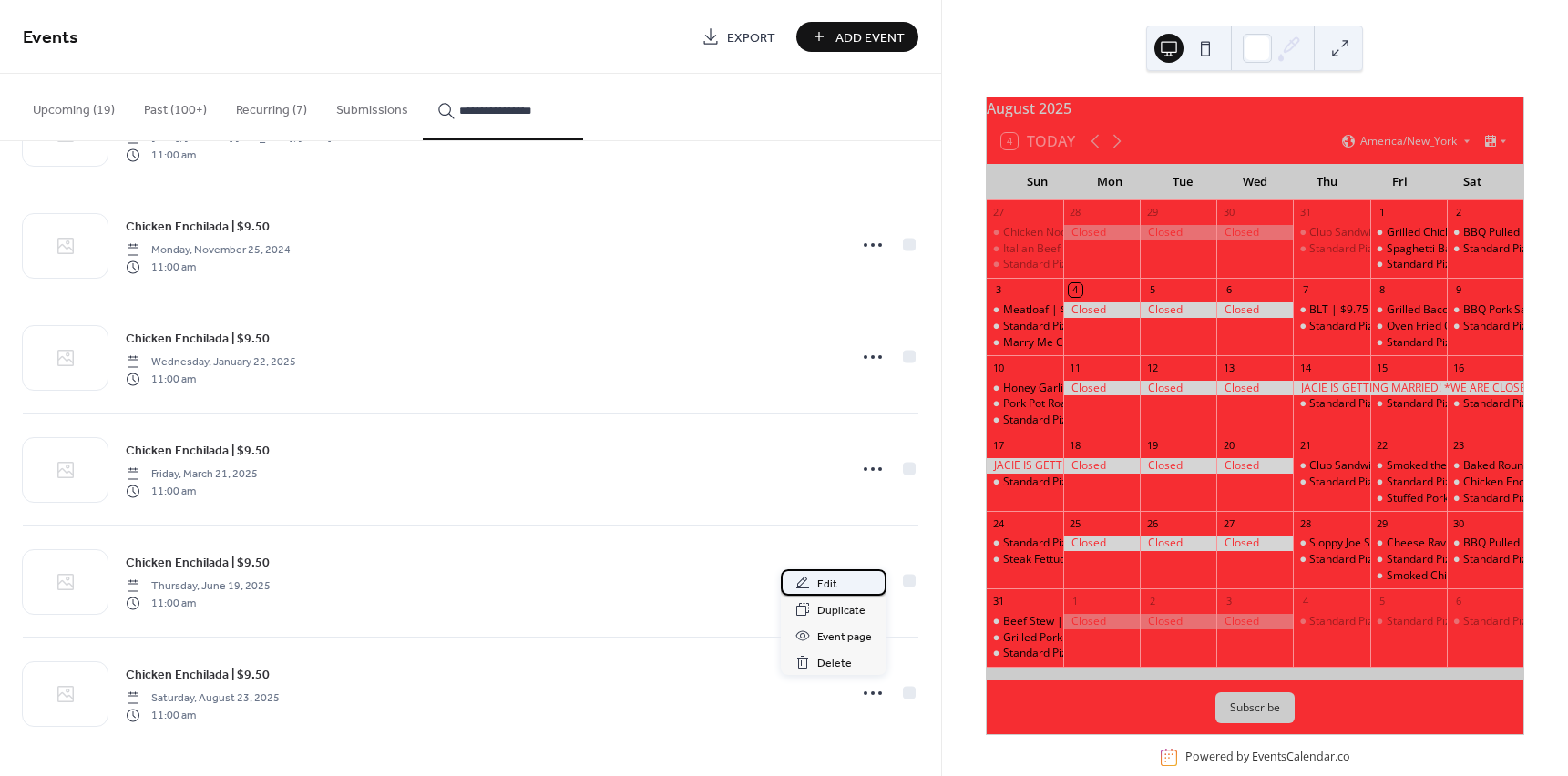 click on "Edit" at bounding box center [827, 584] 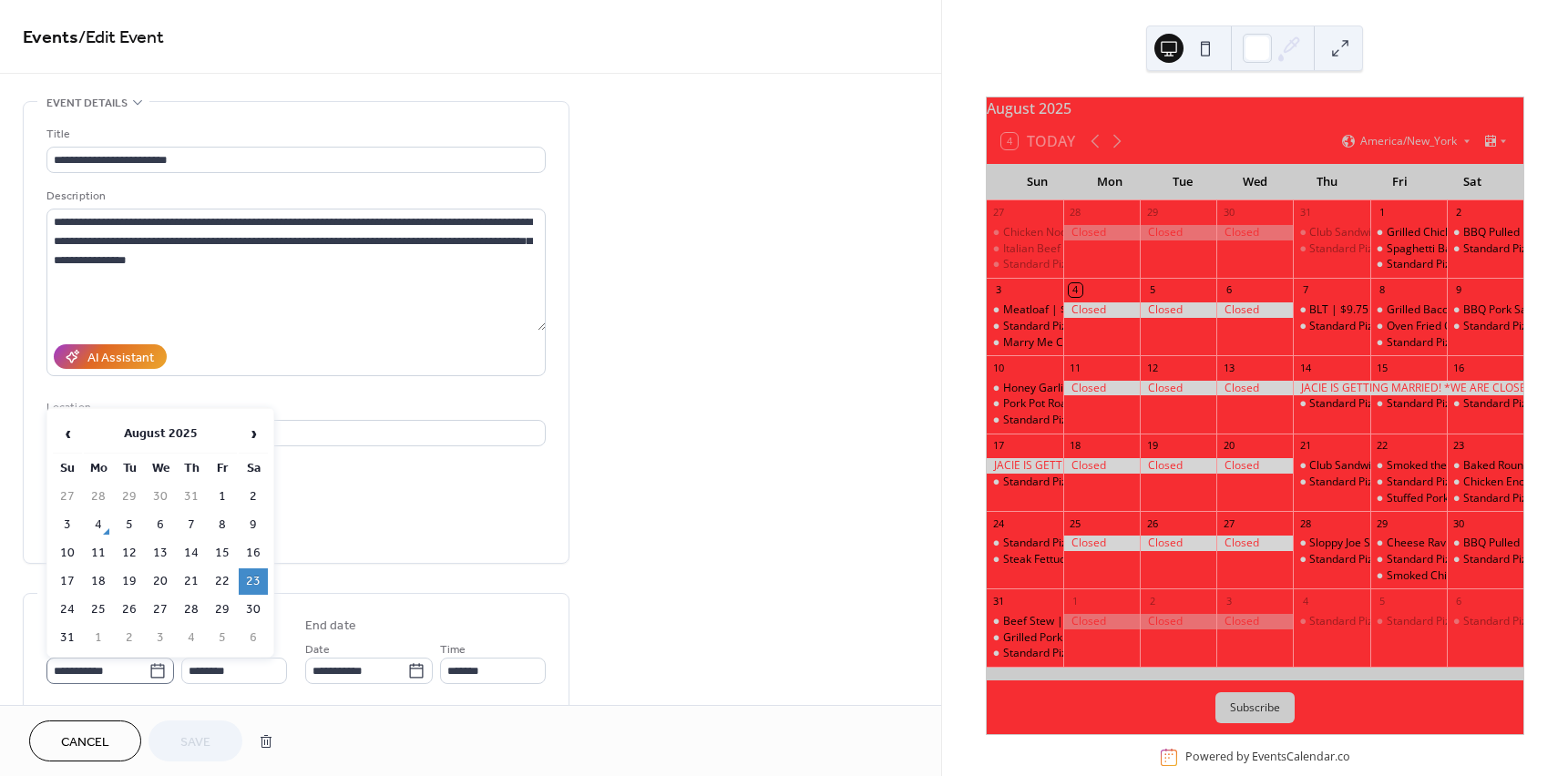 click 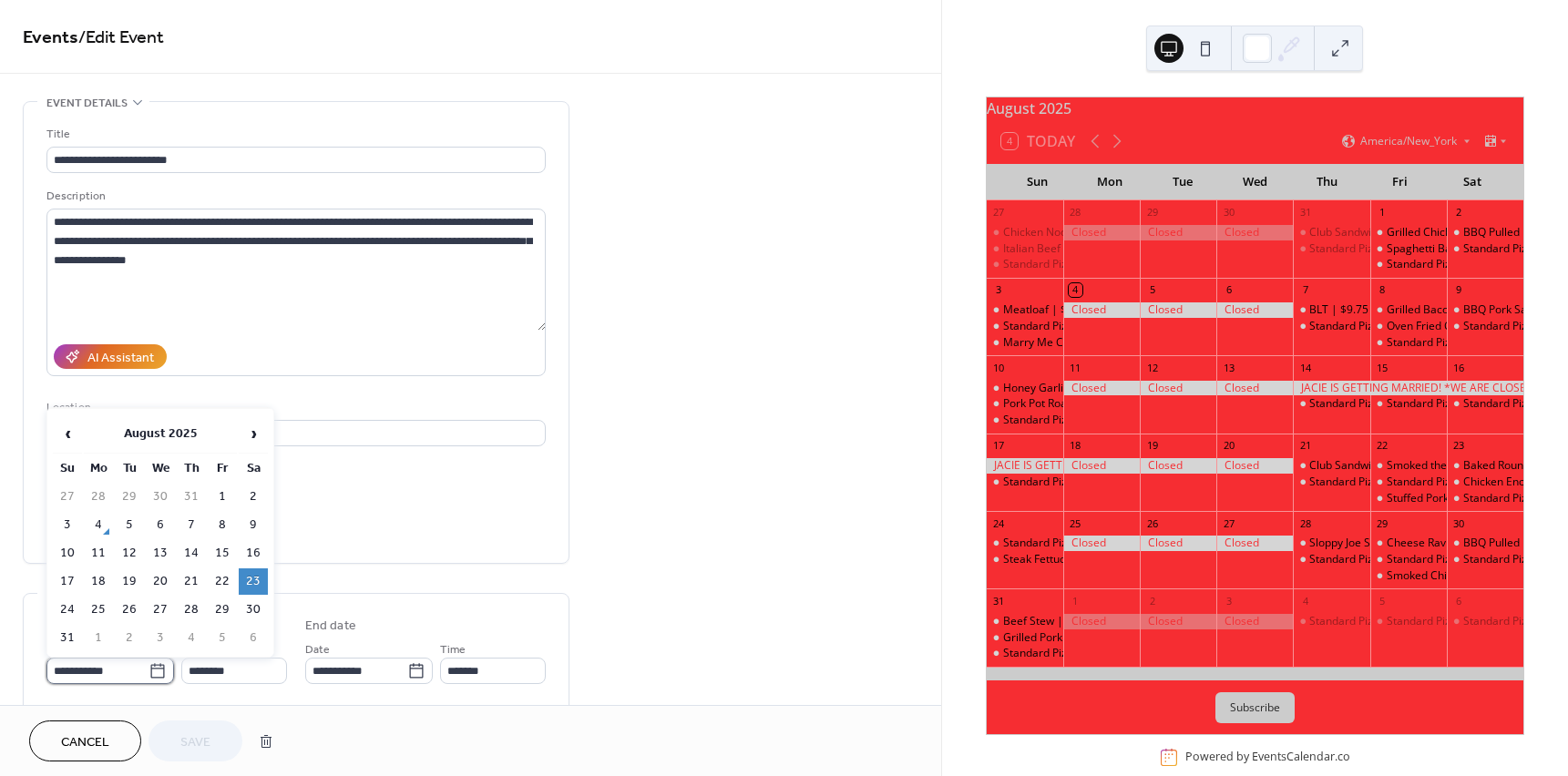 click on "**********" at bounding box center (97, 670) 